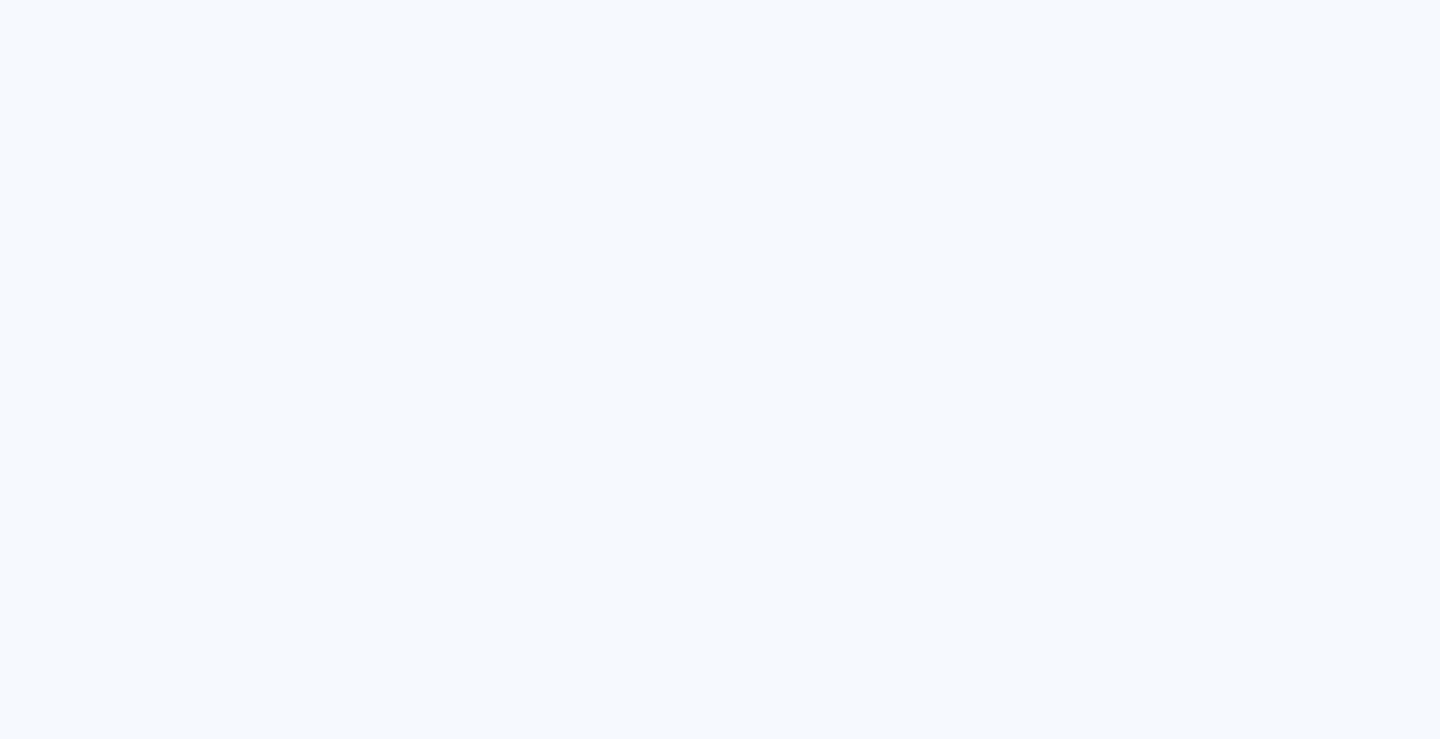 scroll, scrollTop: 0, scrollLeft: 0, axis: both 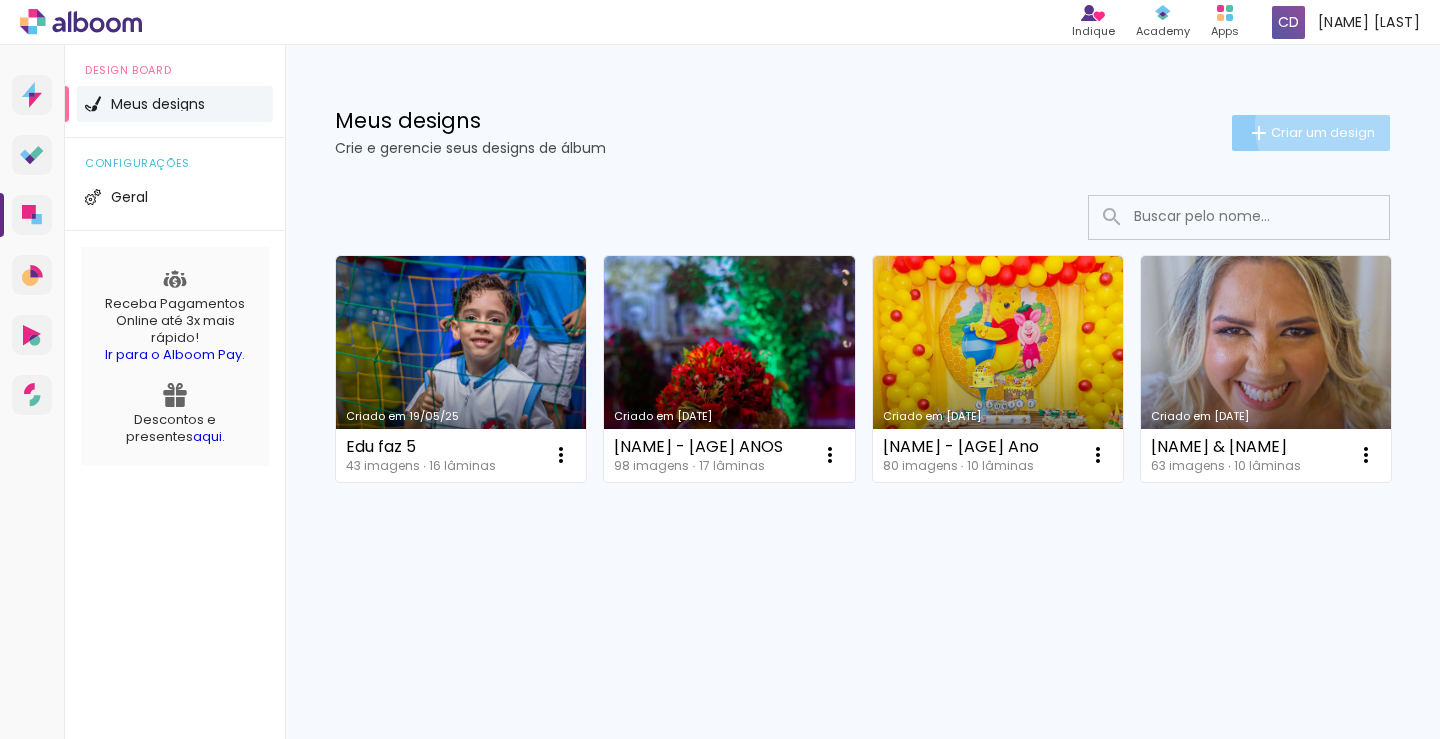 click on "Criar um design" 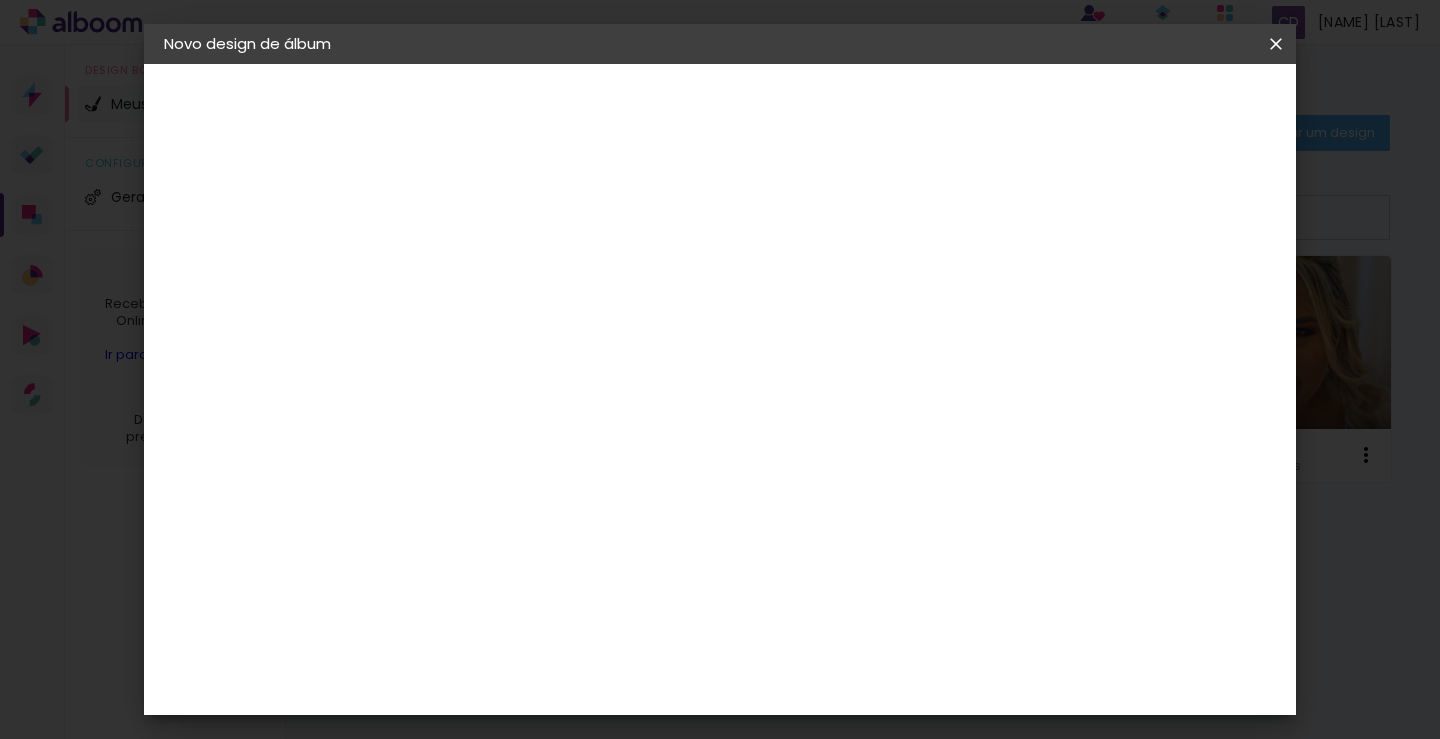 click at bounding box center (491, 268) 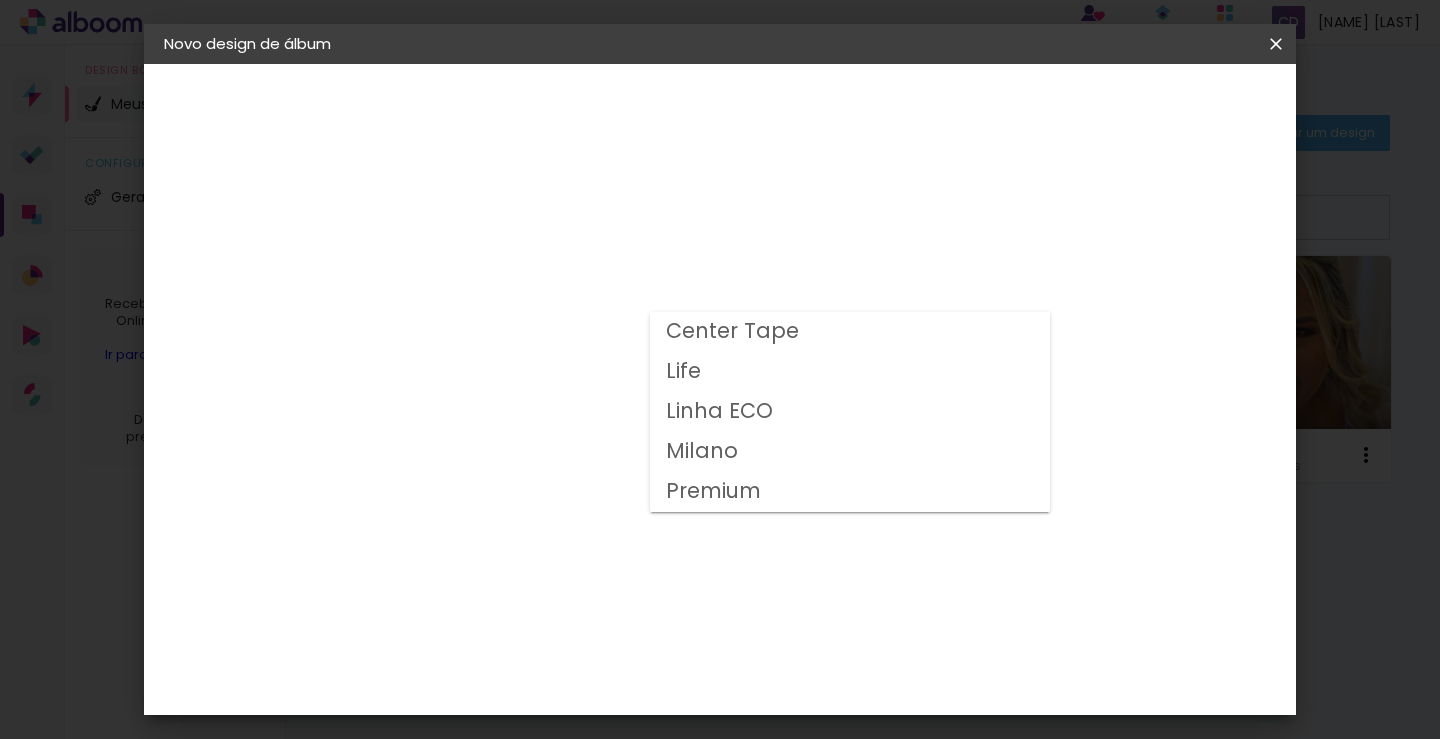 click on "Premium" at bounding box center (0, 0) 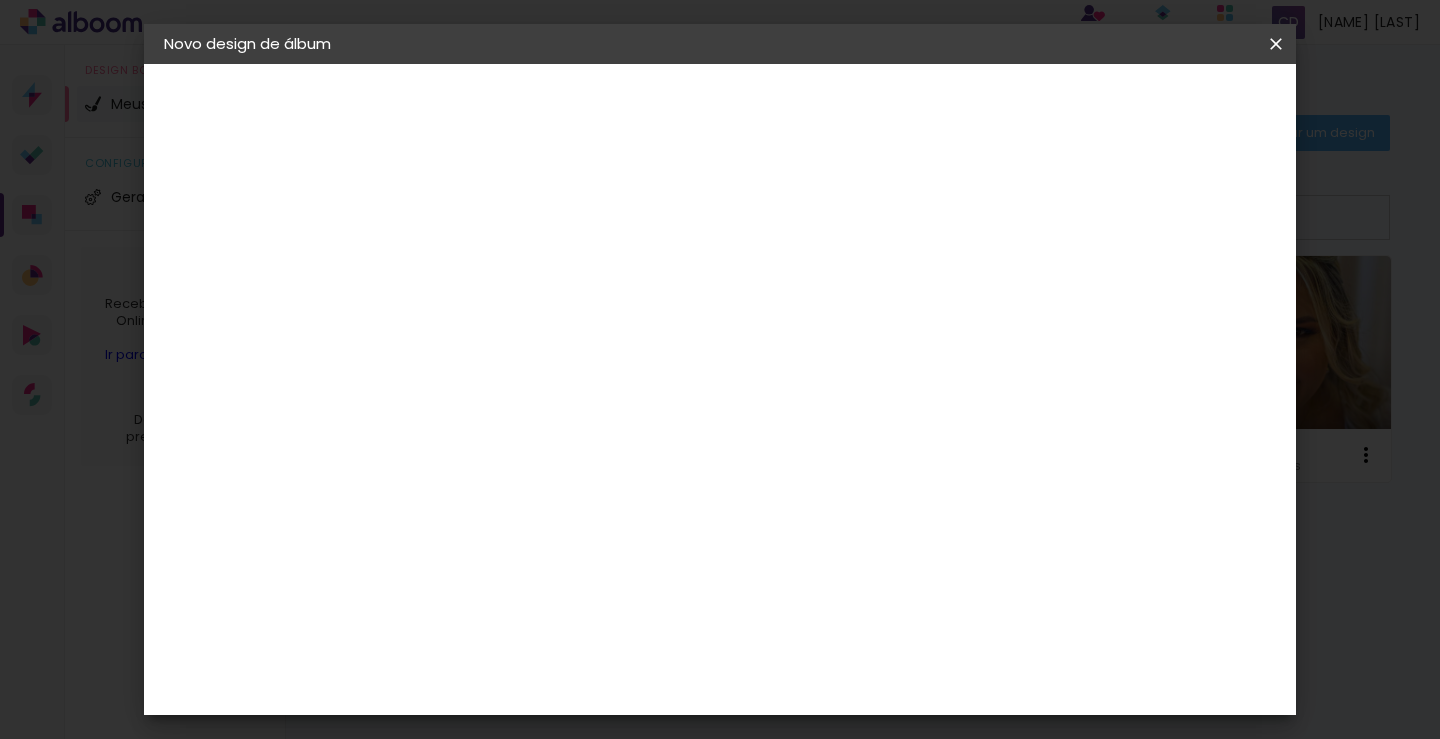 scroll, scrollTop: 100, scrollLeft: 0, axis: vertical 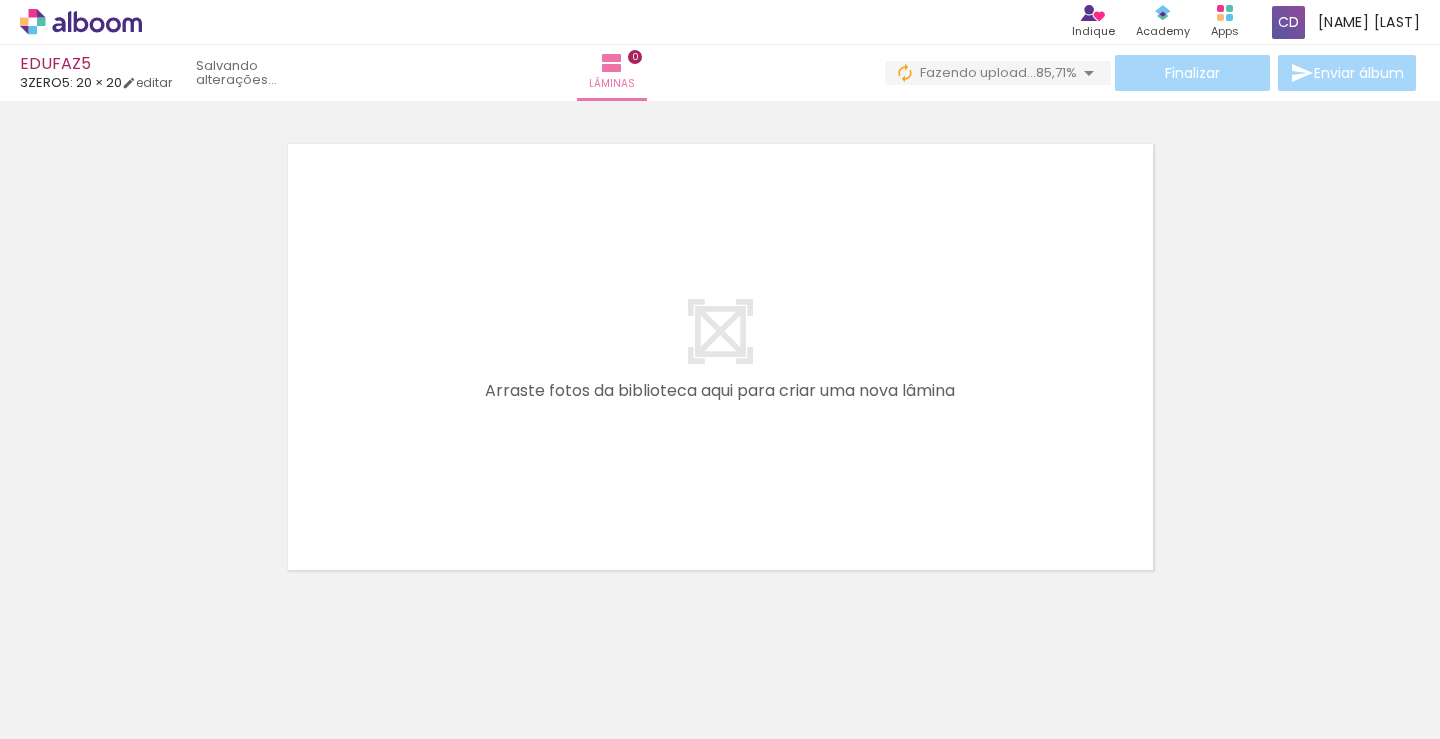 click at bounding box center [200, 672] 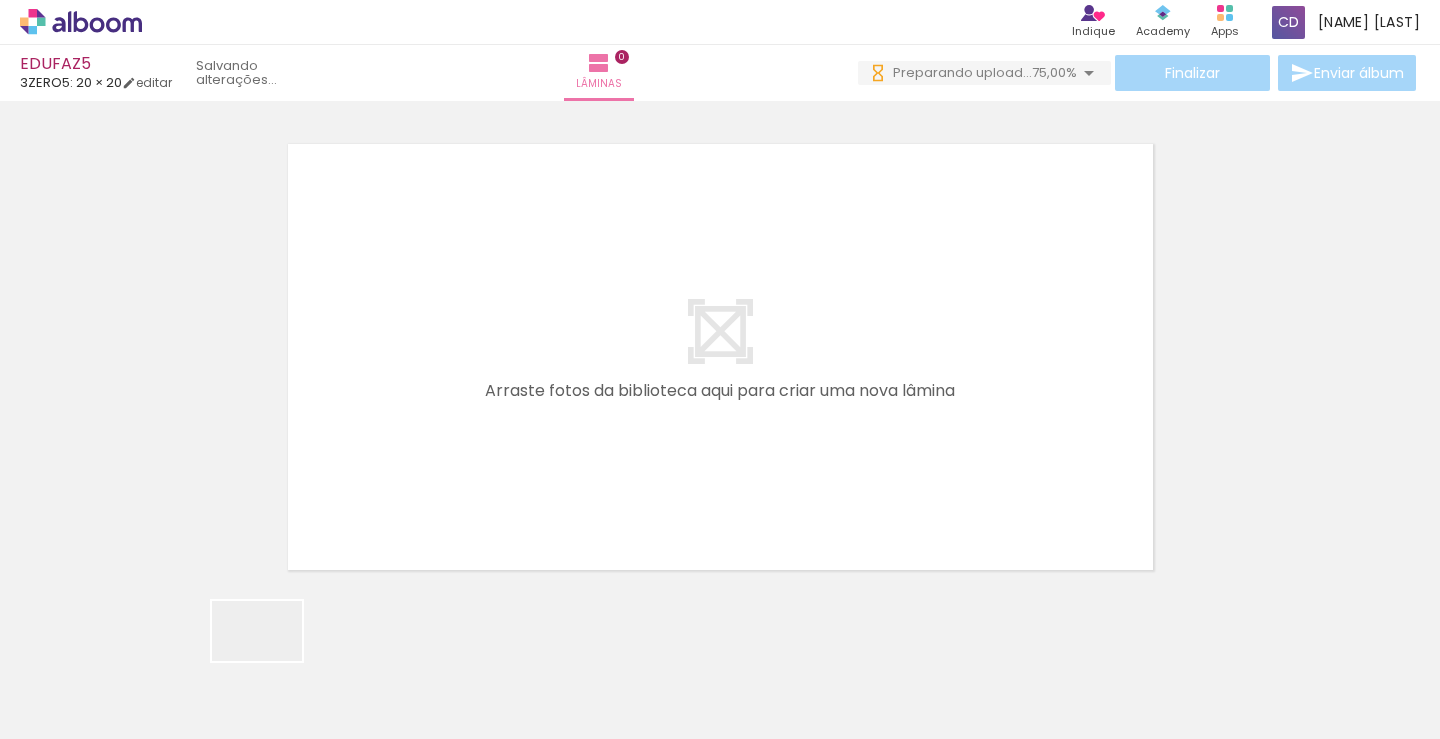 scroll, scrollTop: 0, scrollLeft: 0, axis: both 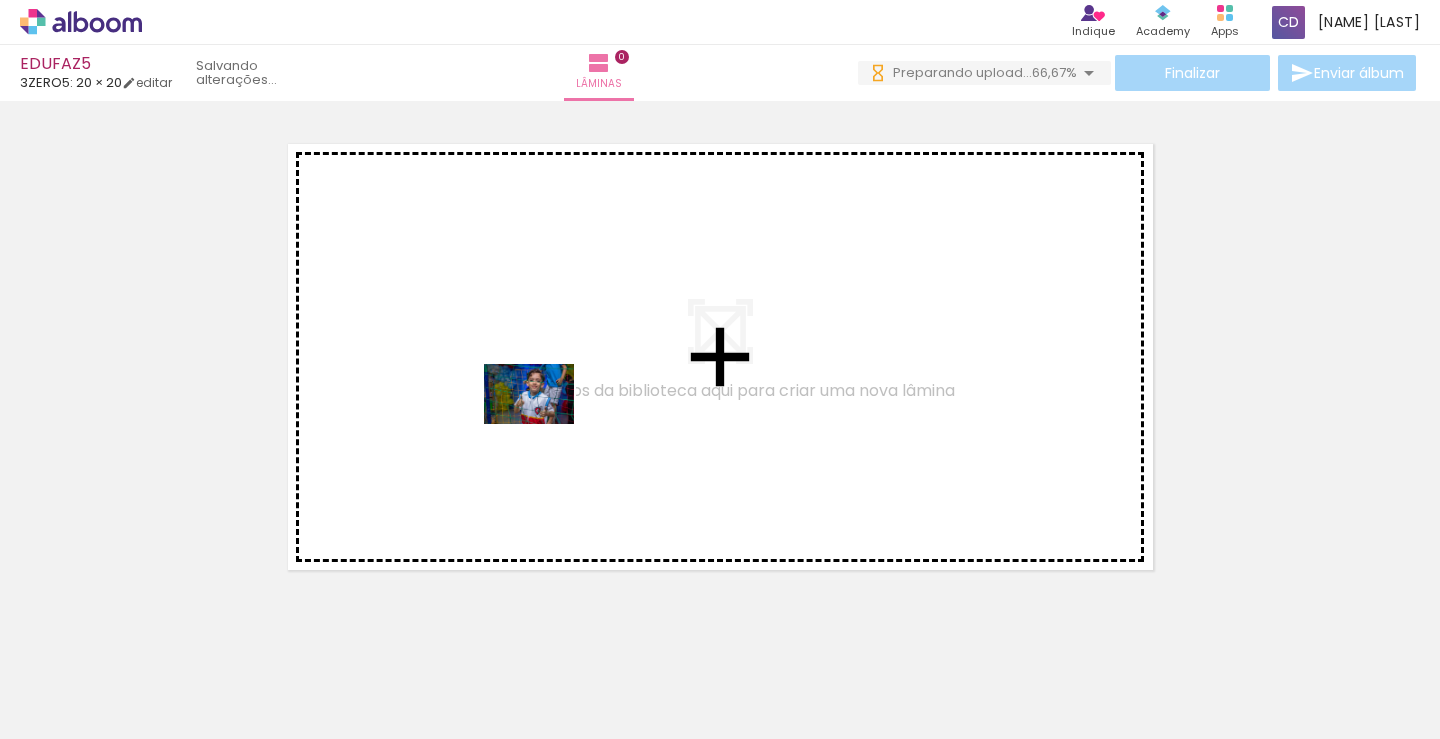 drag, startPoint x: 233, startPoint y: 685, endPoint x: 513, endPoint y: 442, distance: 370.74115 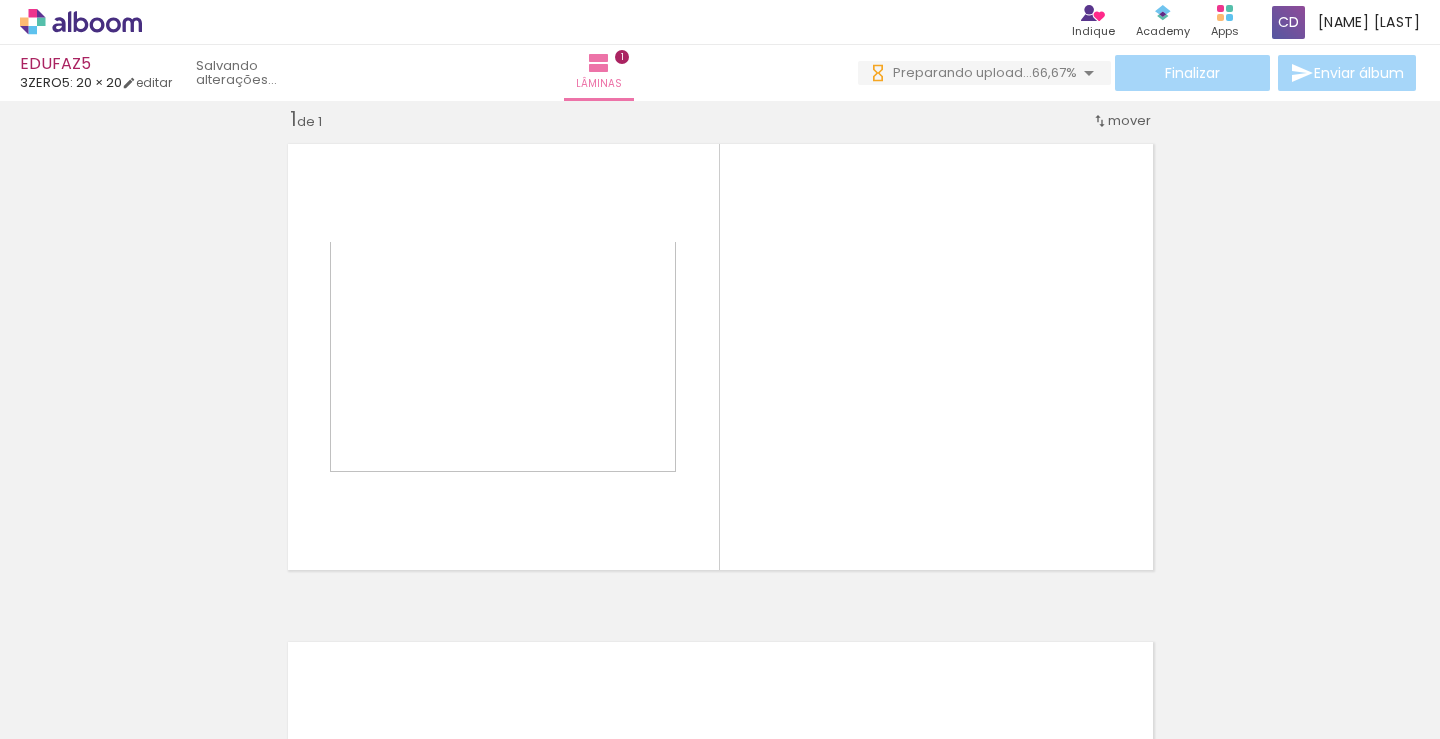 scroll, scrollTop: 26, scrollLeft: 0, axis: vertical 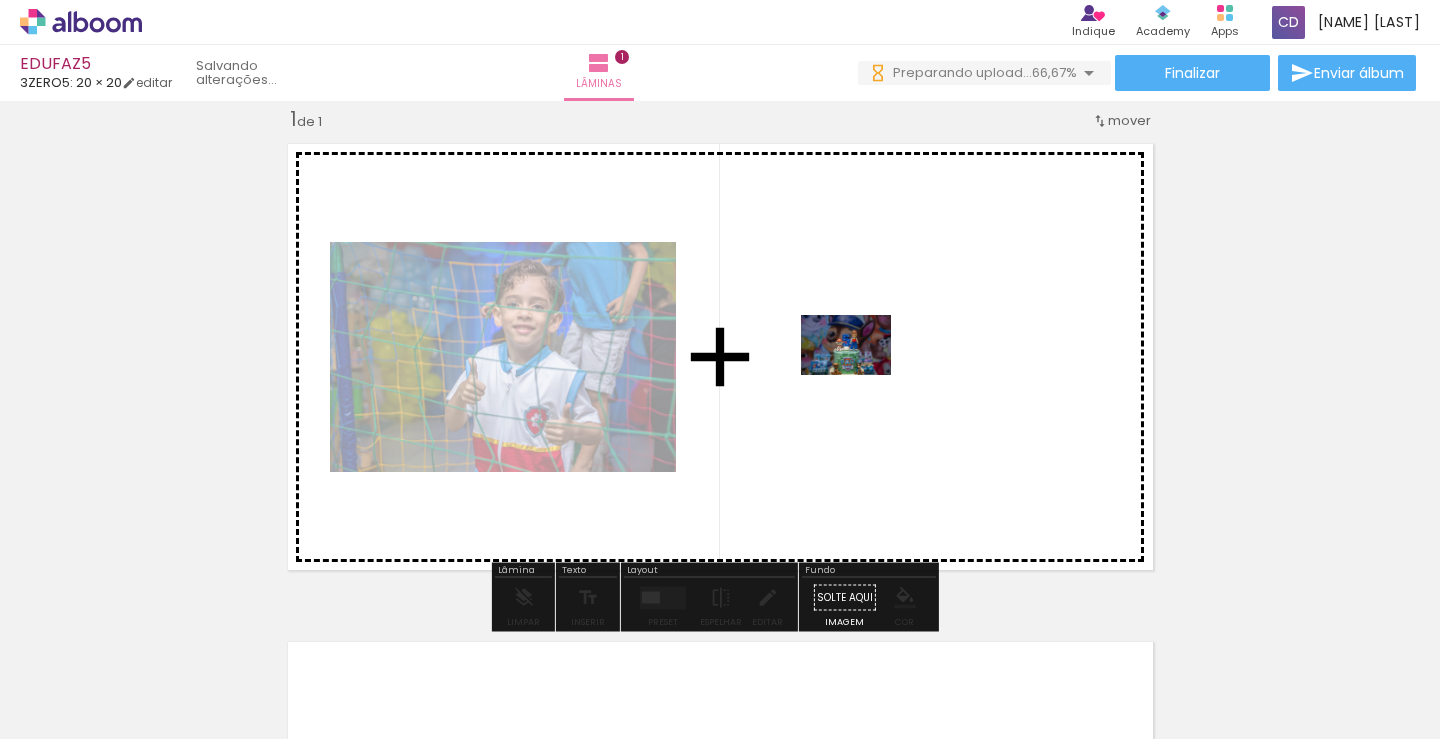 drag, startPoint x: 334, startPoint y: 679, endPoint x: 910, endPoint y: 364, distance: 656.50665 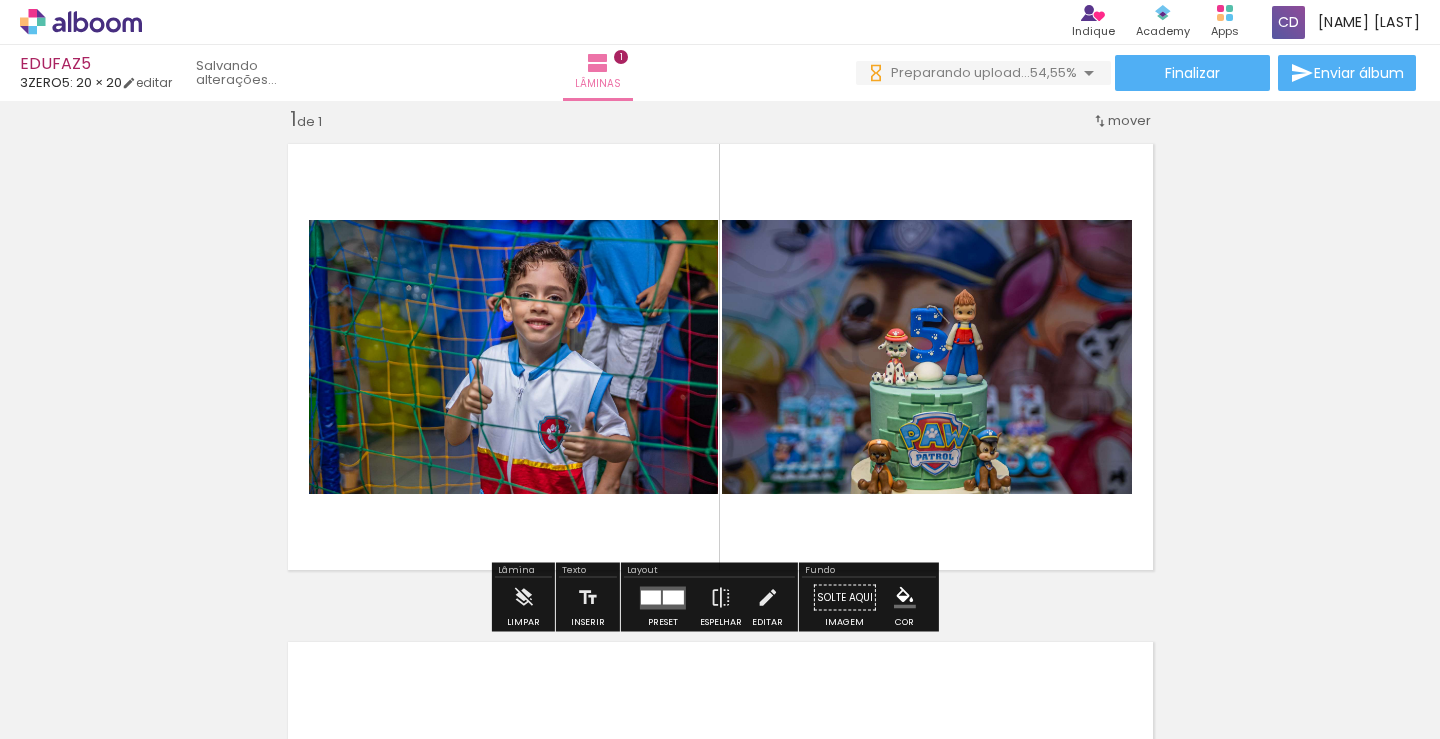 scroll, scrollTop: 0, scrollLeft: 0, axis: both 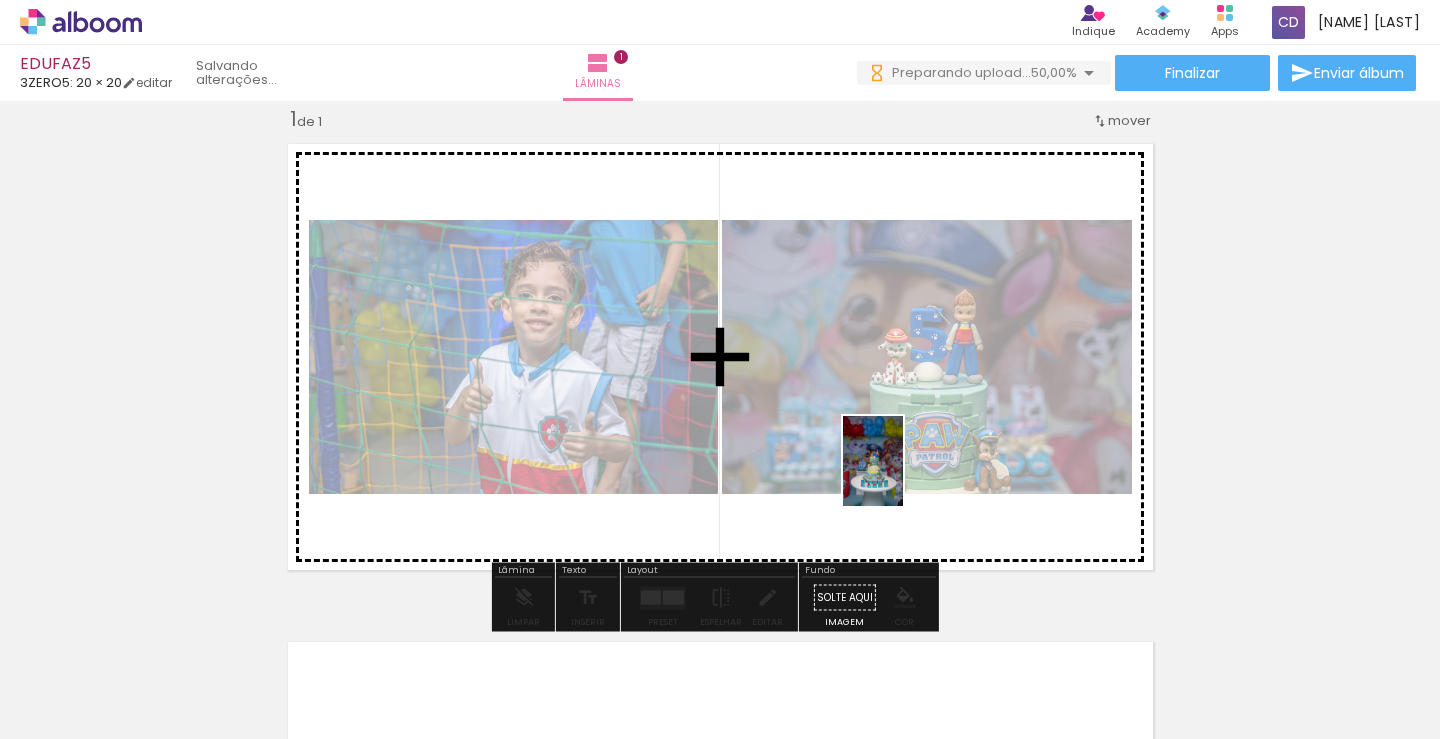 drag, startPoint x: 440, startPoint y: 689, endPoint x: 903, endPoint y: 476, distance: 509.645 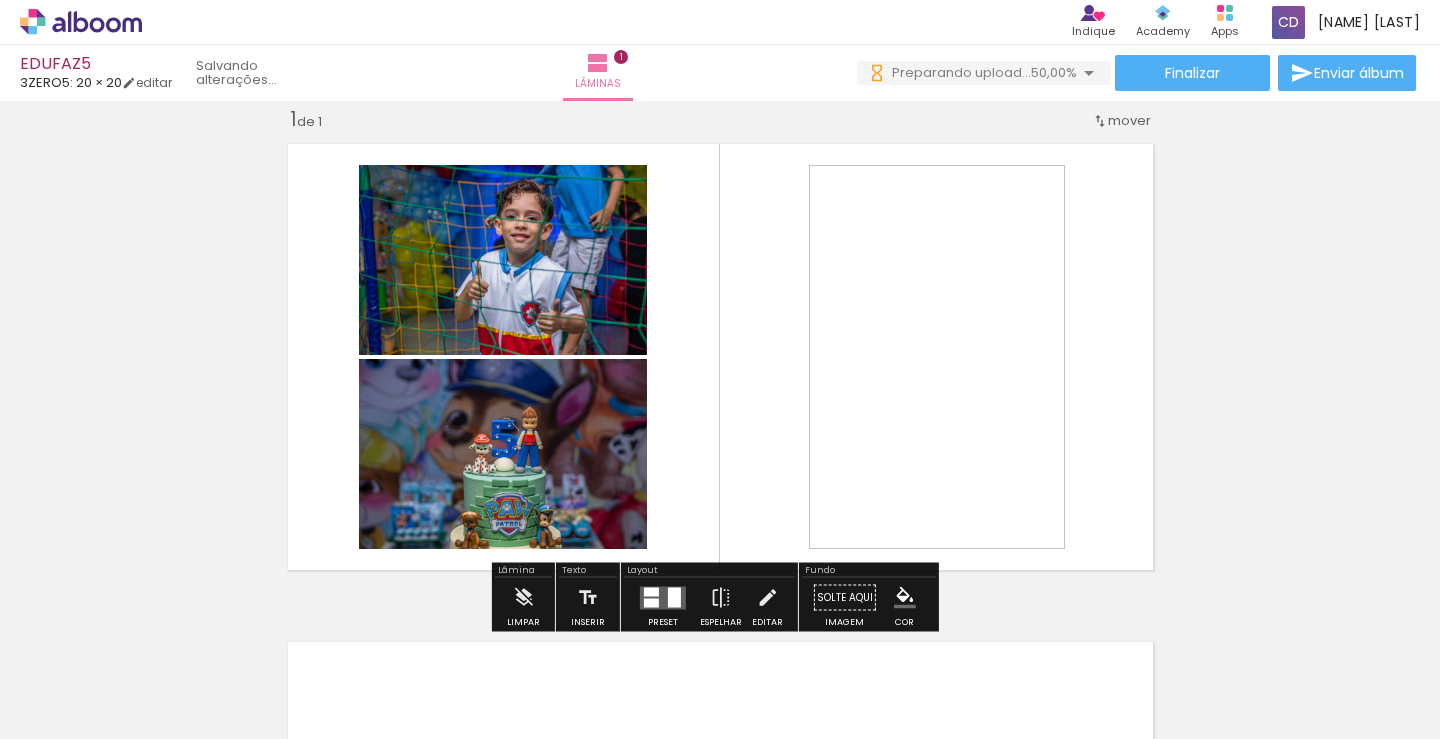 scroll, scrollTop: 0, scrollLeft: 0, axis: both 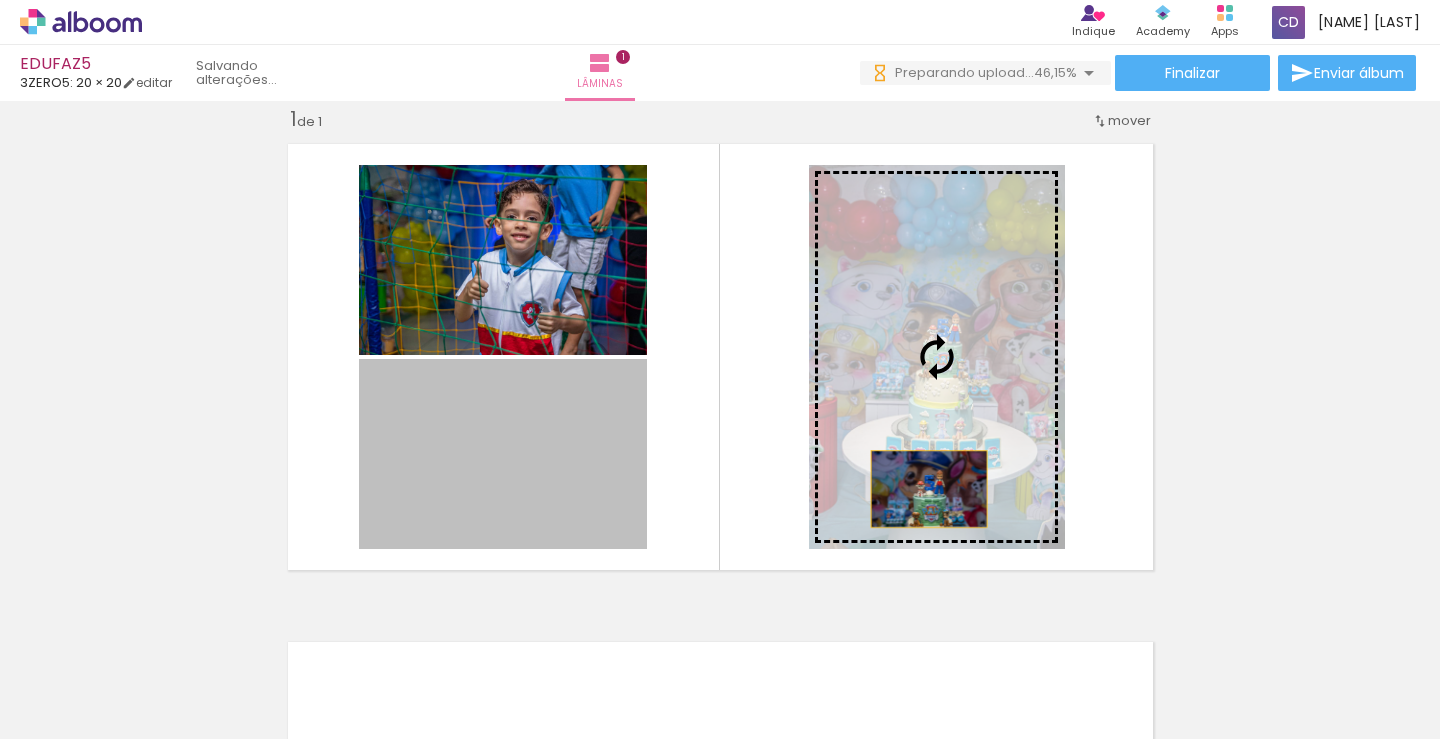 drag, startPoint x: 542, startPoint y: 499, endPoint x: 949, endPoint y: 486, distance: 407.20755 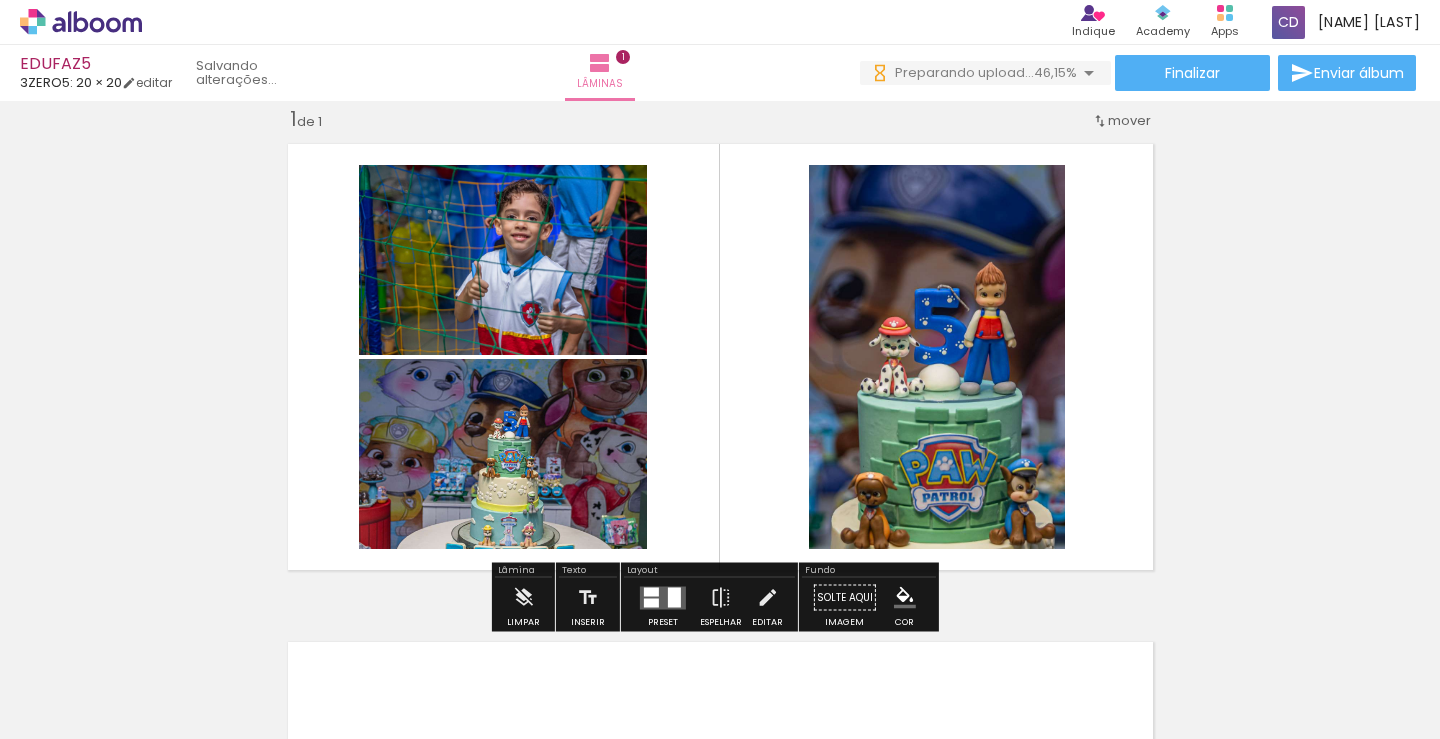 scroll, scrollTop: 0, scrollLeft: 0, axis: both 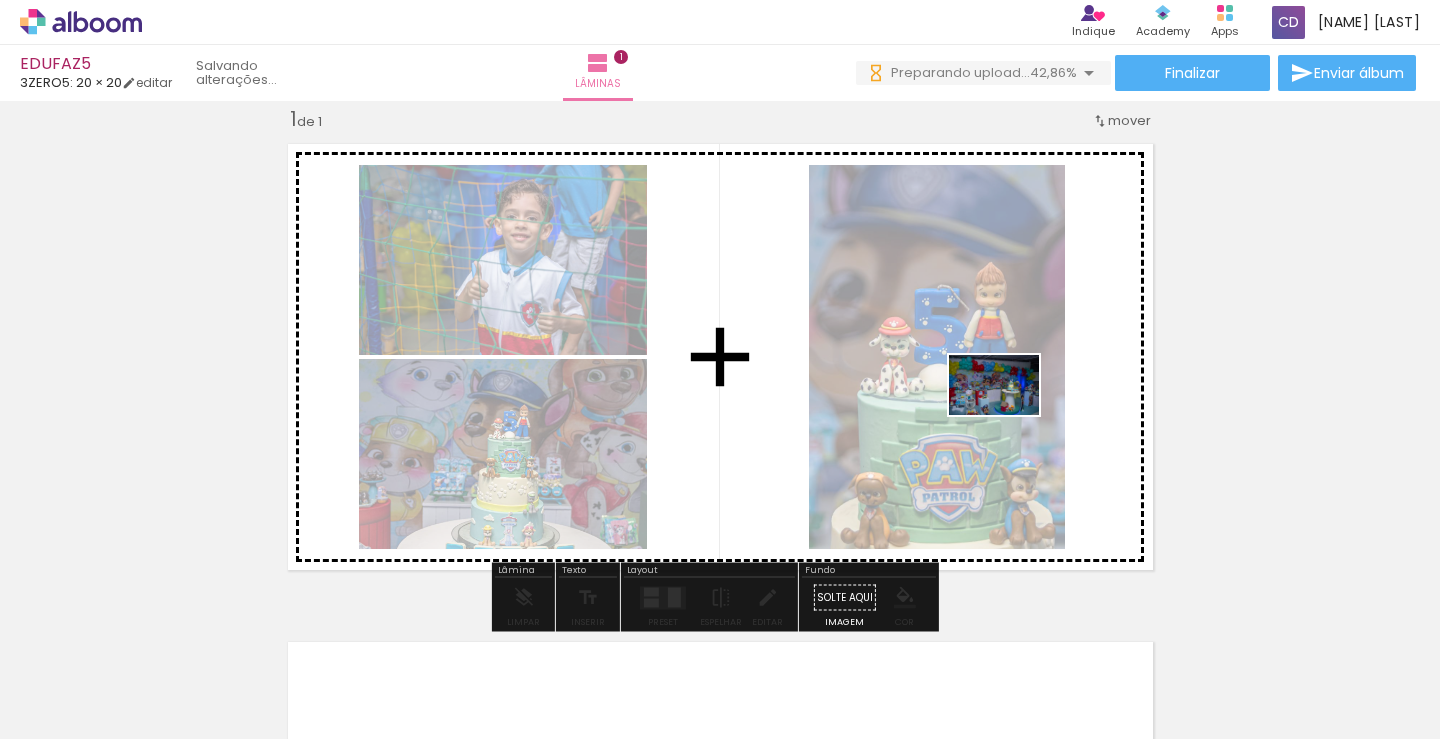 drag, startPoint x: 575, startPoint y: 684, endPoint x: 1009, endPoint y: 415, distance: 510.60455 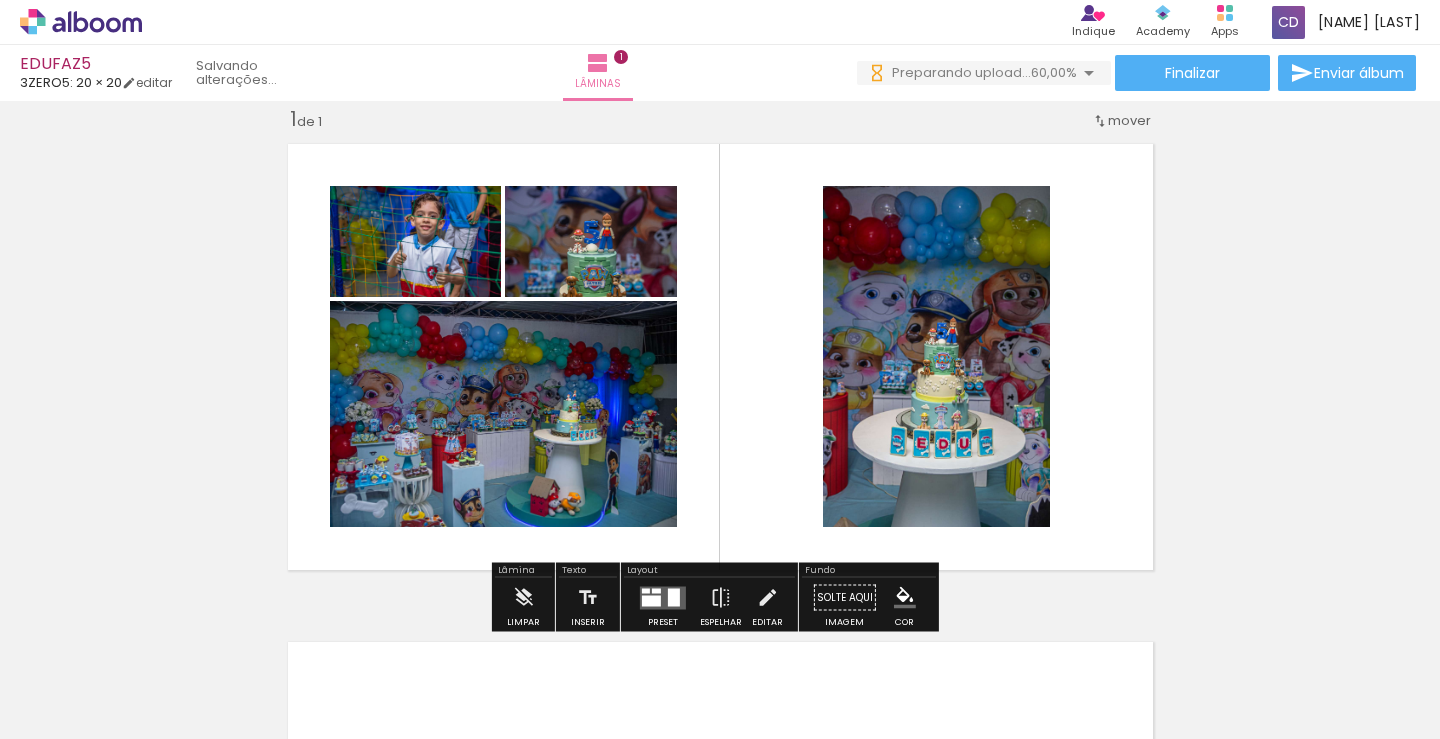 scroll, scrollTop: 0, scrollLeft: 0, axis: both 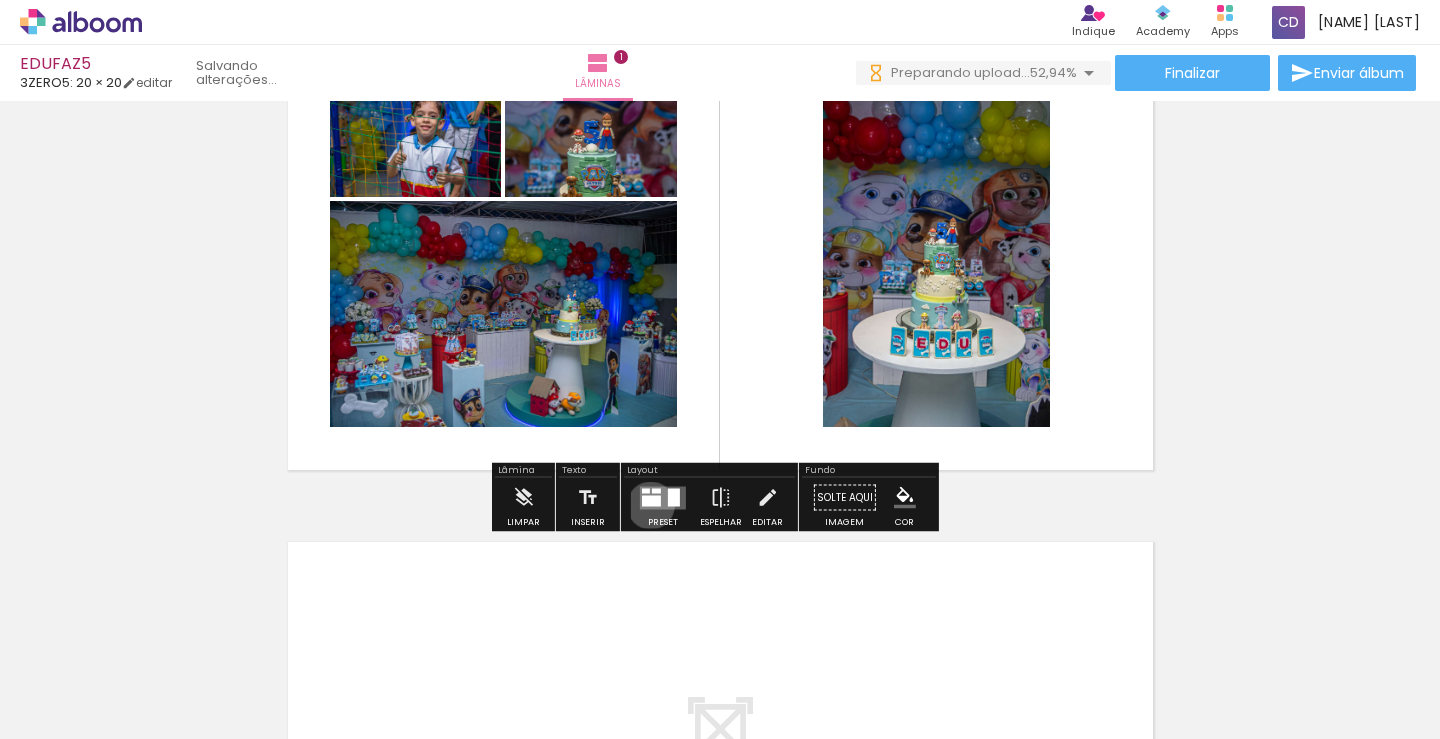 click at bounding box center [651, 500] 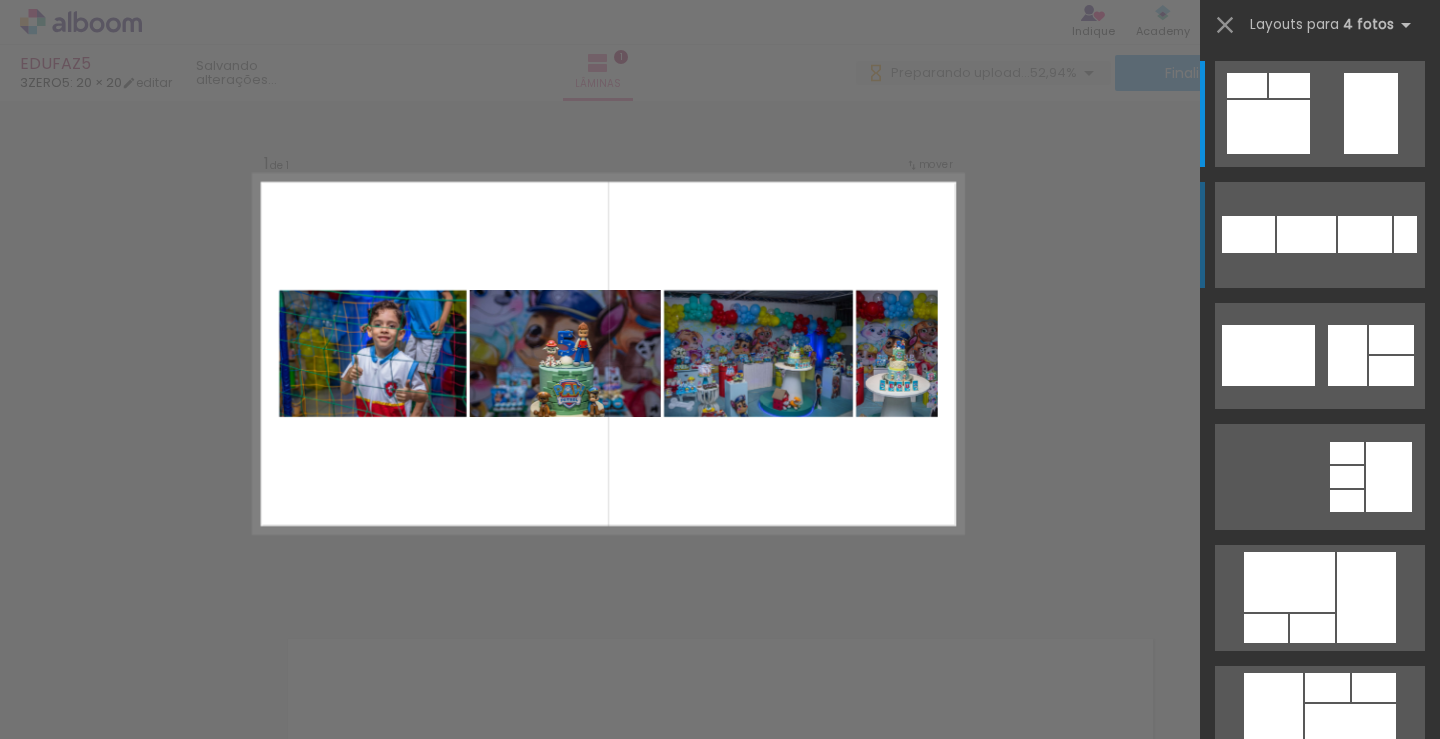 scroll, scrollTop: 26, scrollLeft: 0, axis: vertical 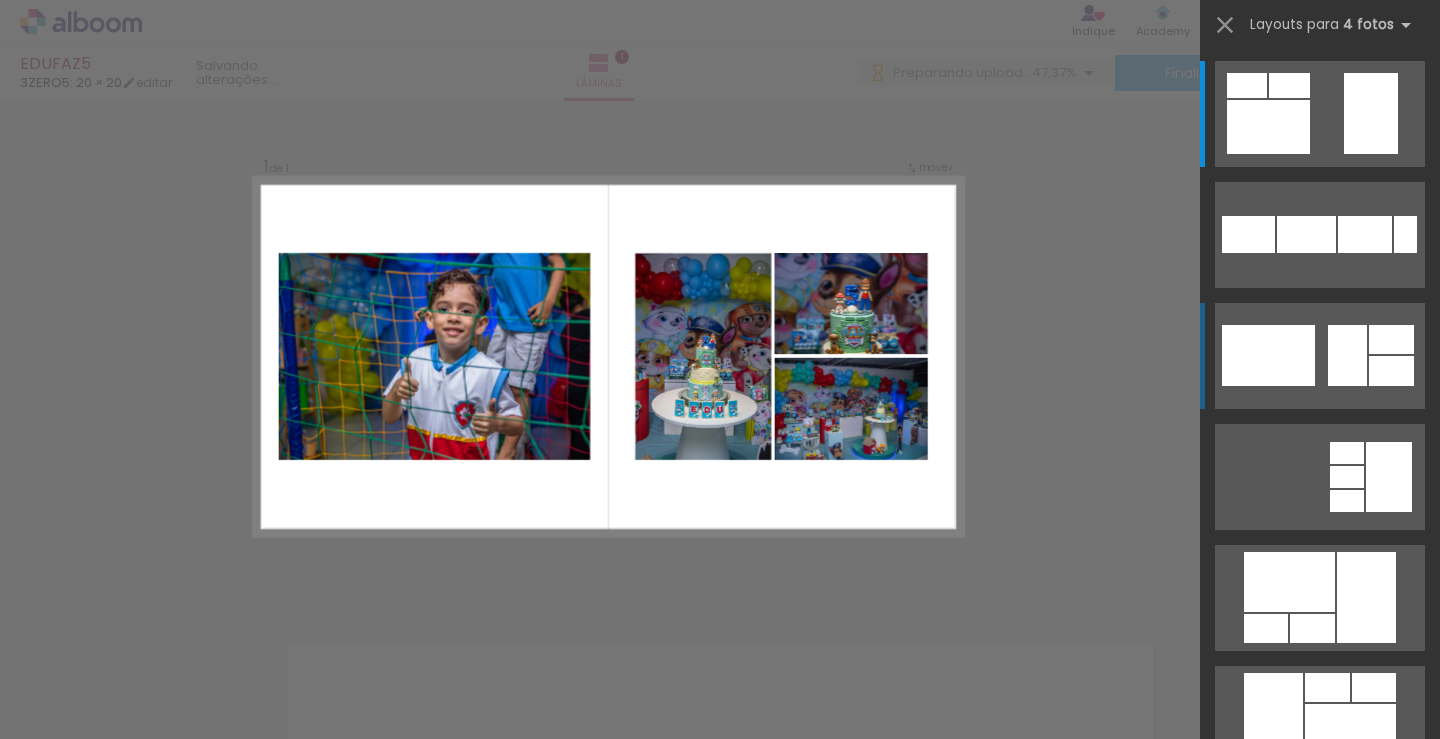 click at bounding box center [1247, 85] 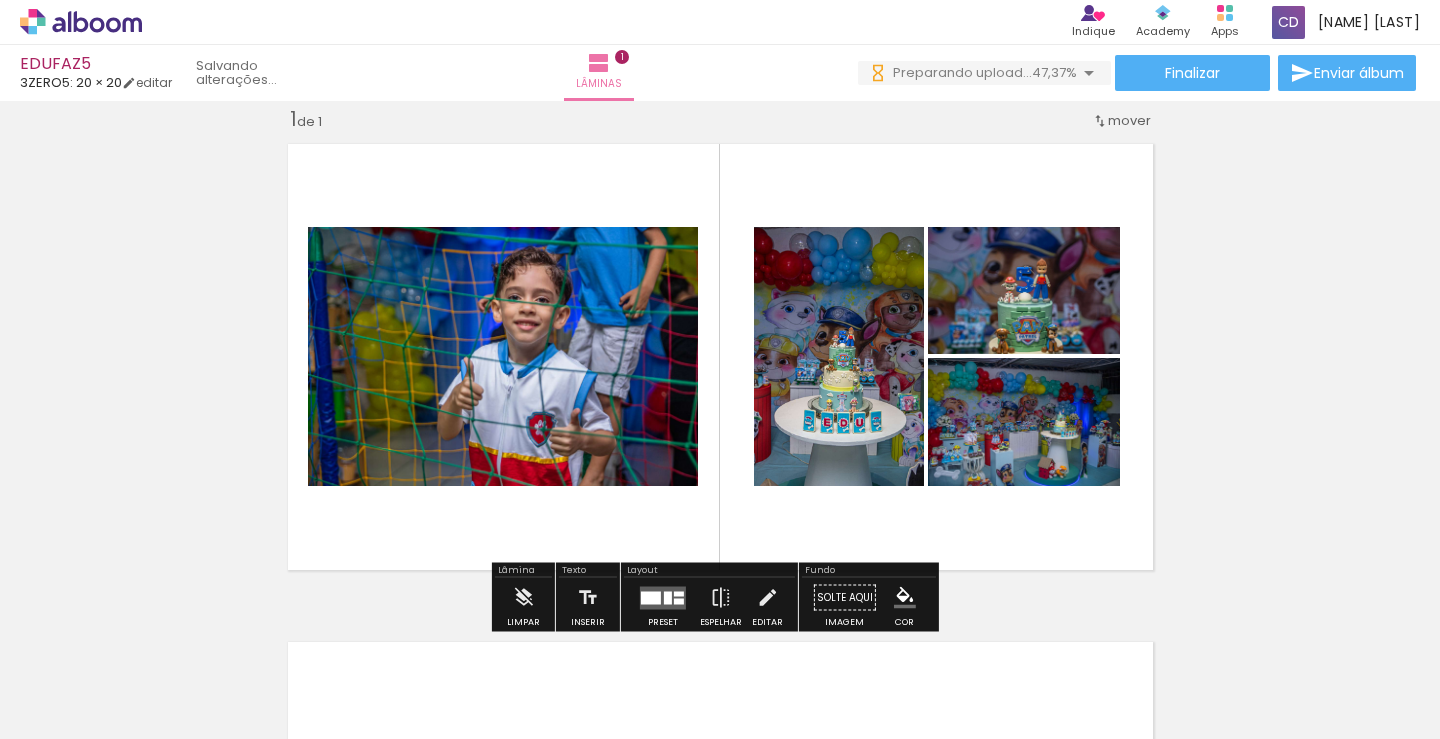 scroll, scrollTop: 0, scrollLeft: 0, axis: both 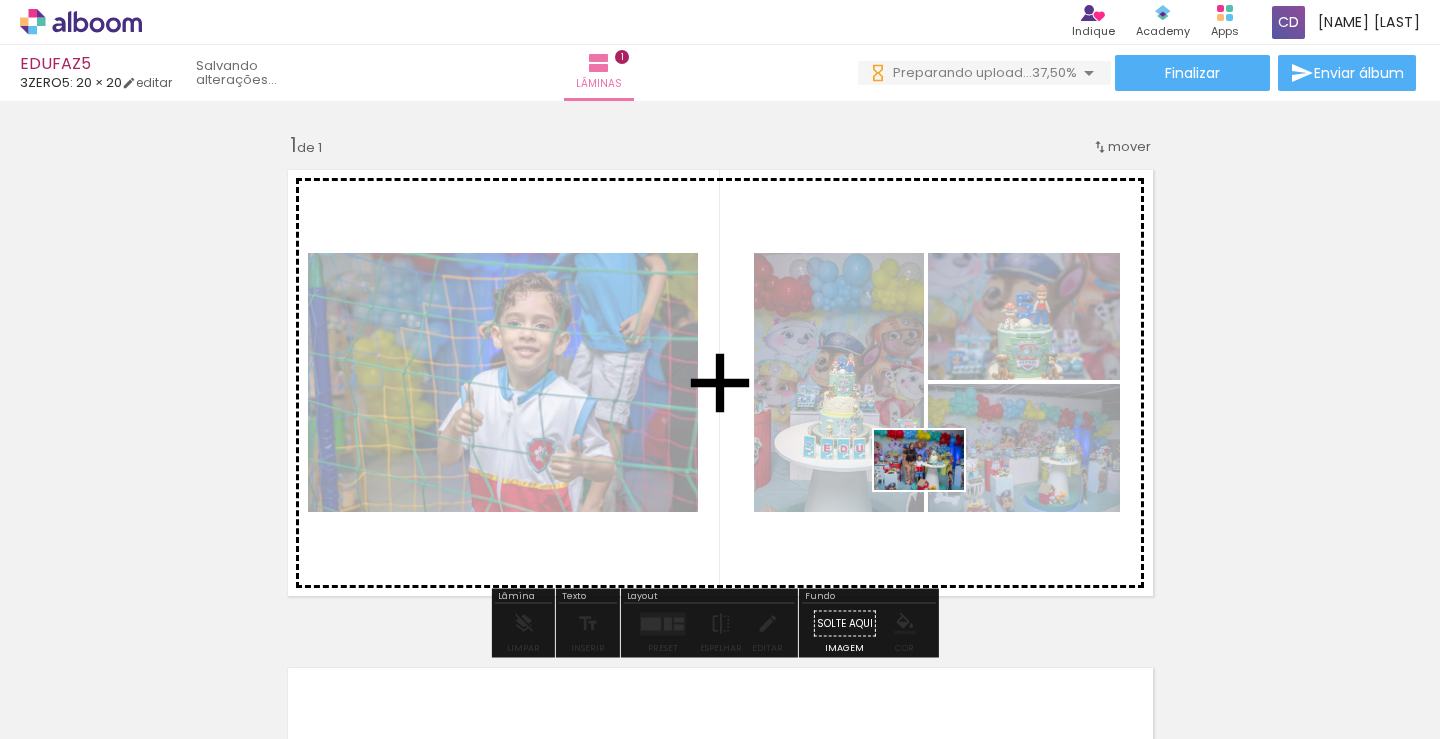 drag, startPoint x: 666, startPoint y: 694, endPoint x: 934, endPoint y: 490, distance: 336.80856 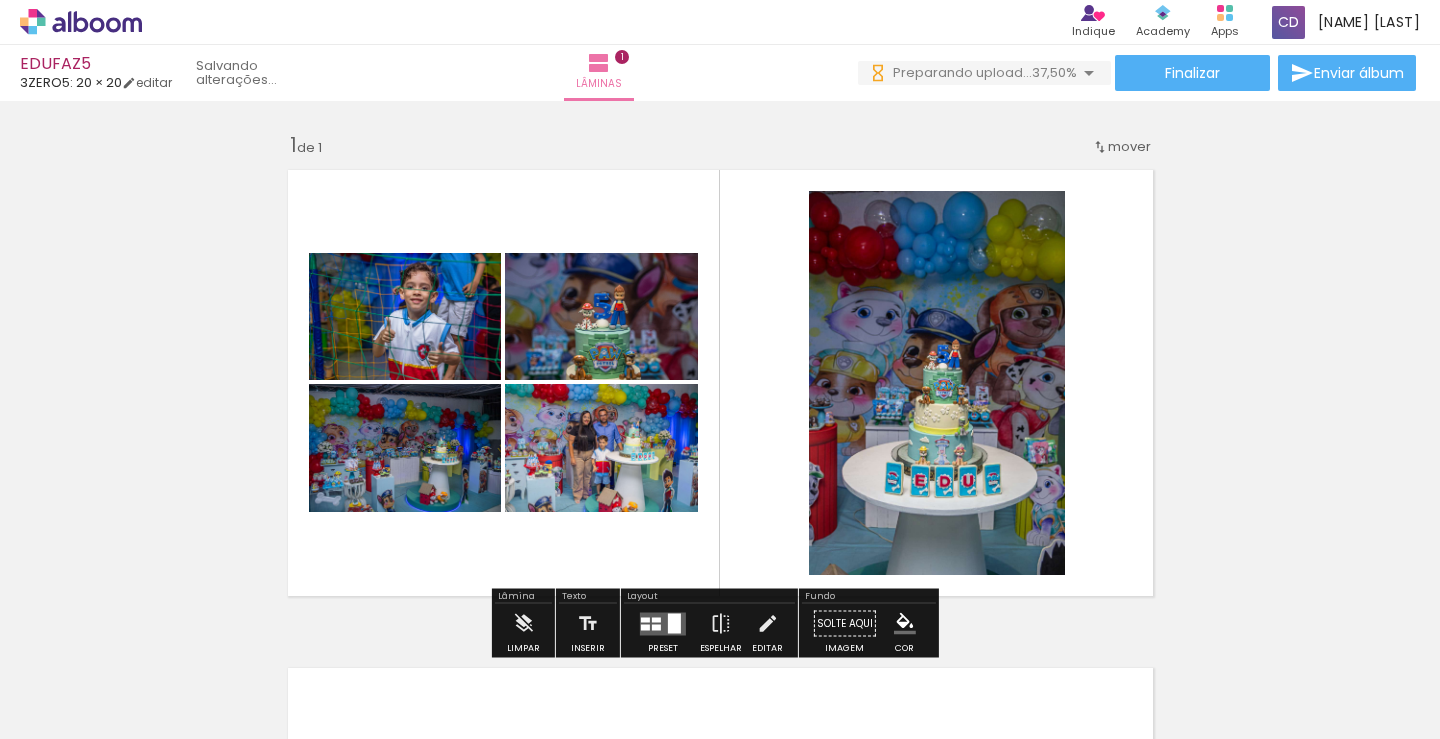 scroll, scrollTop: 0, scrollLeft: 0, axis: both 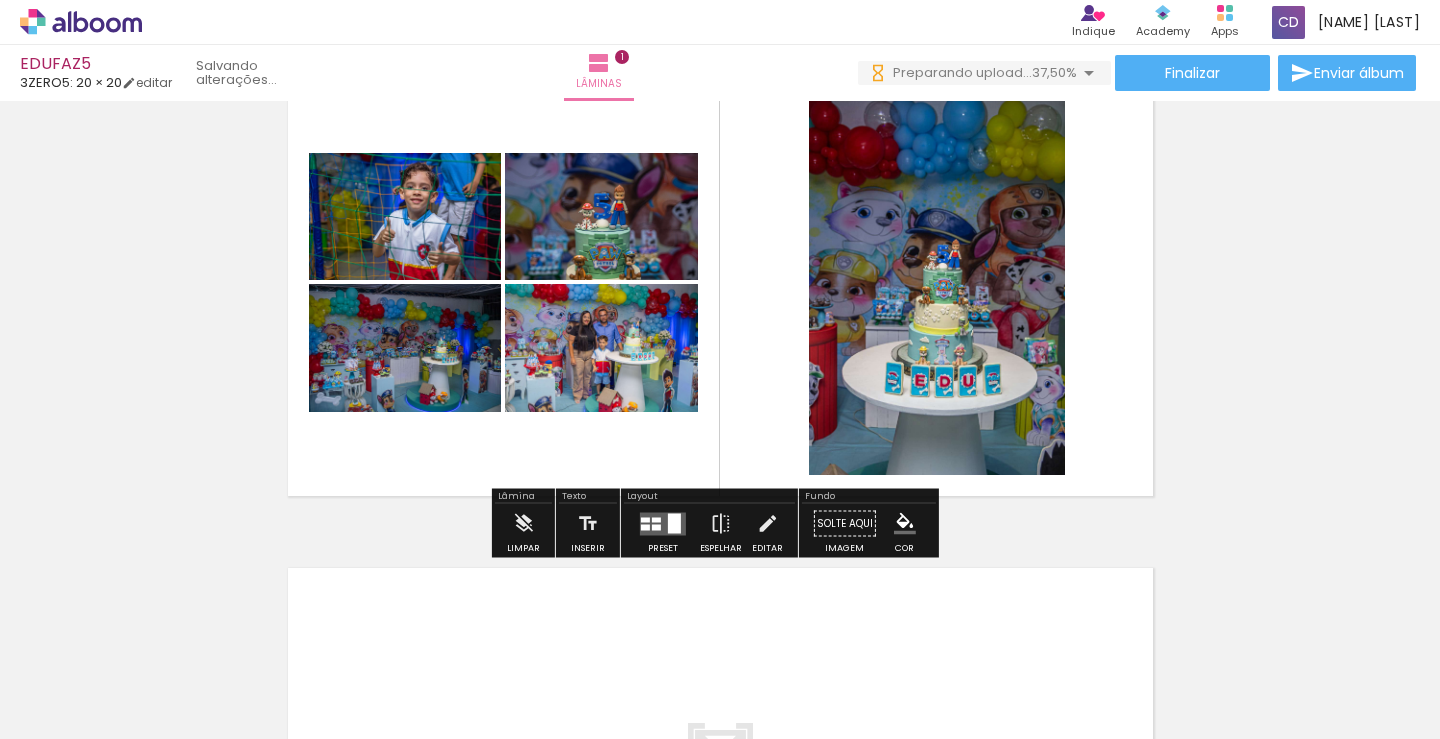 click at bounding box center (663, 523) 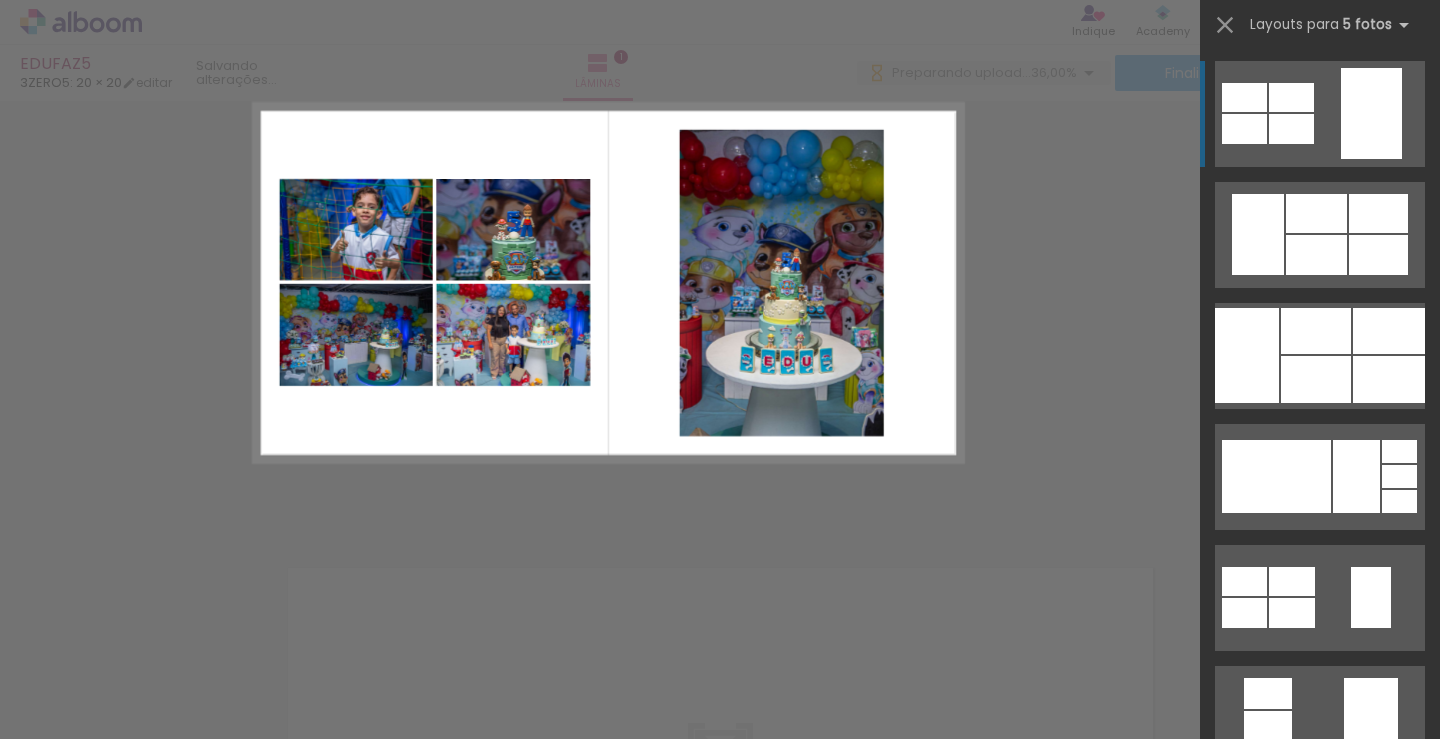 scroll, scrollTop: 0, scrollLeft: 0, axis: both 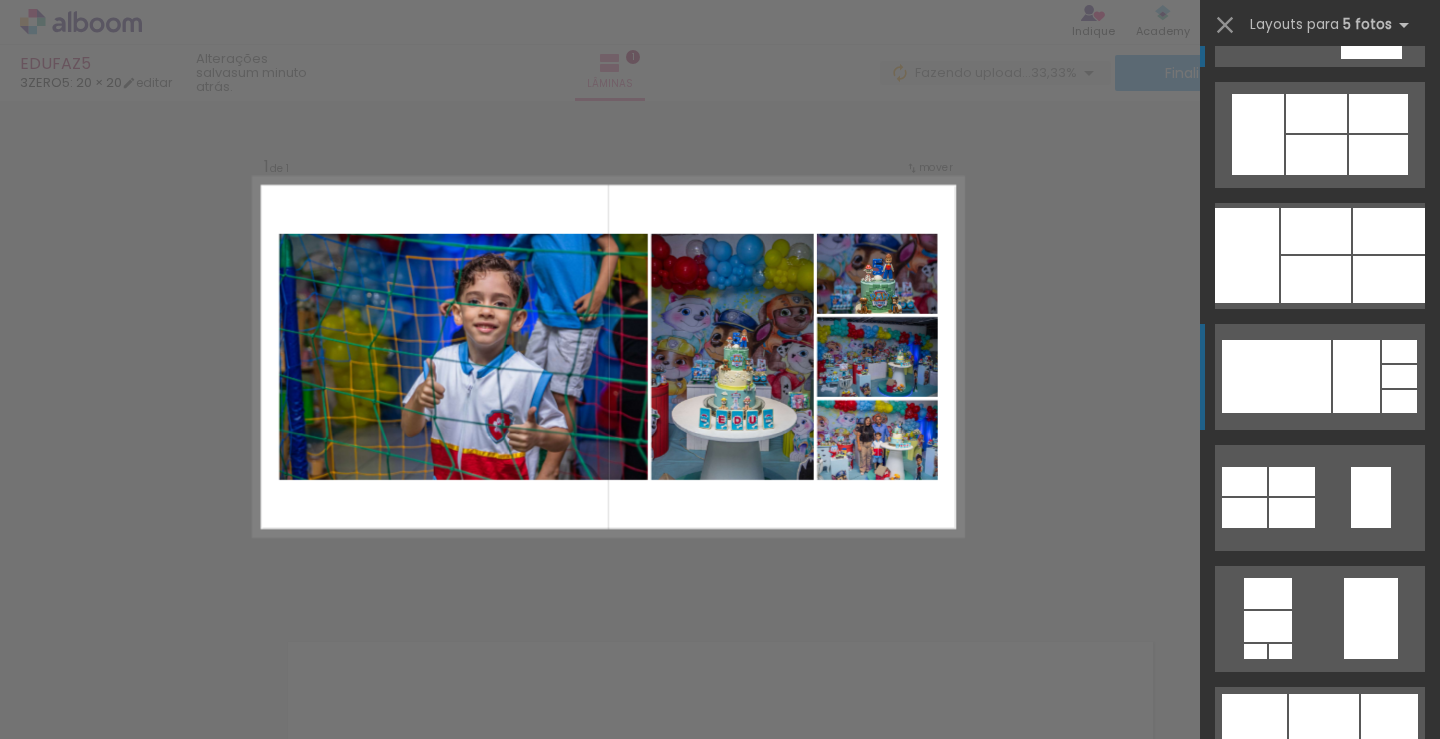 click at bounding box center [1276, 376] 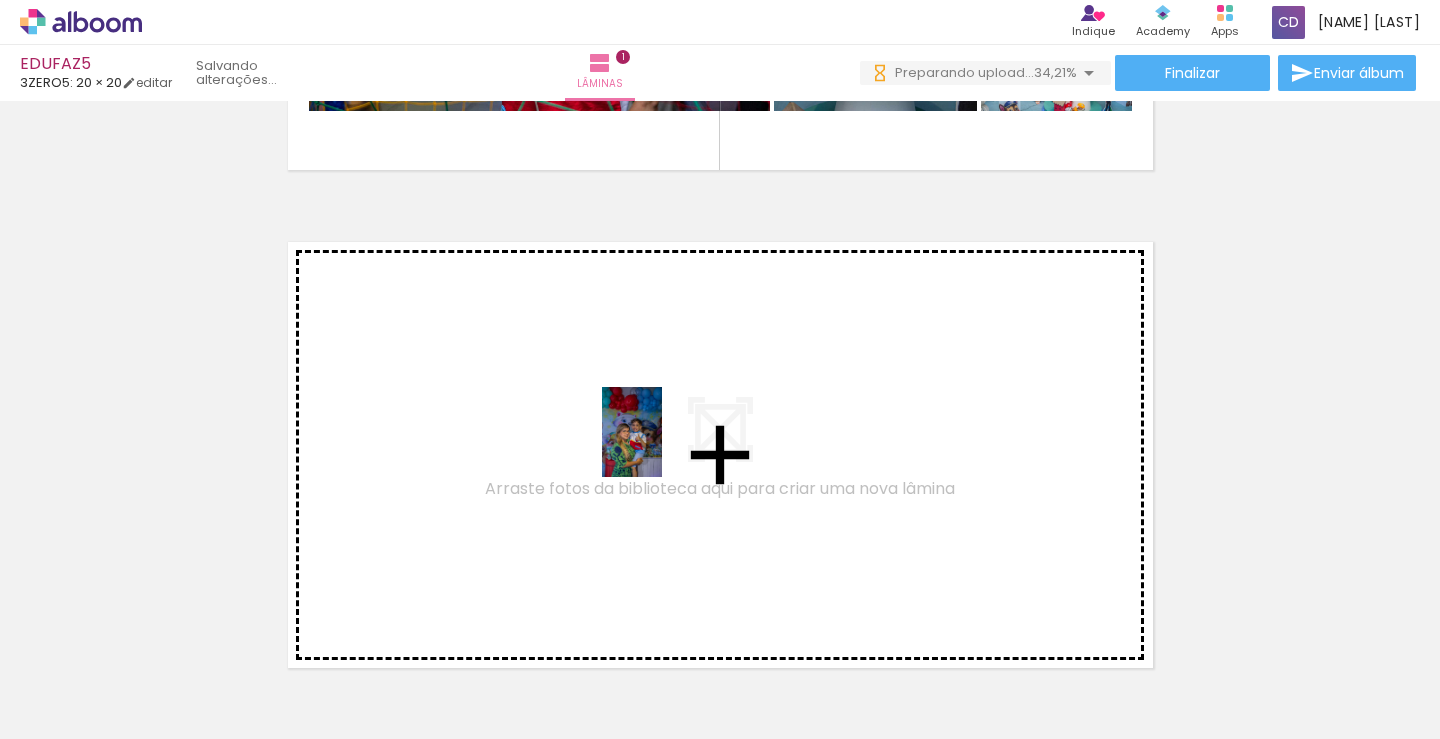drag, startPoint x: 765, startPoint y: 687, endPoint x: 662, endPoint y: 447, distance: 261.16852 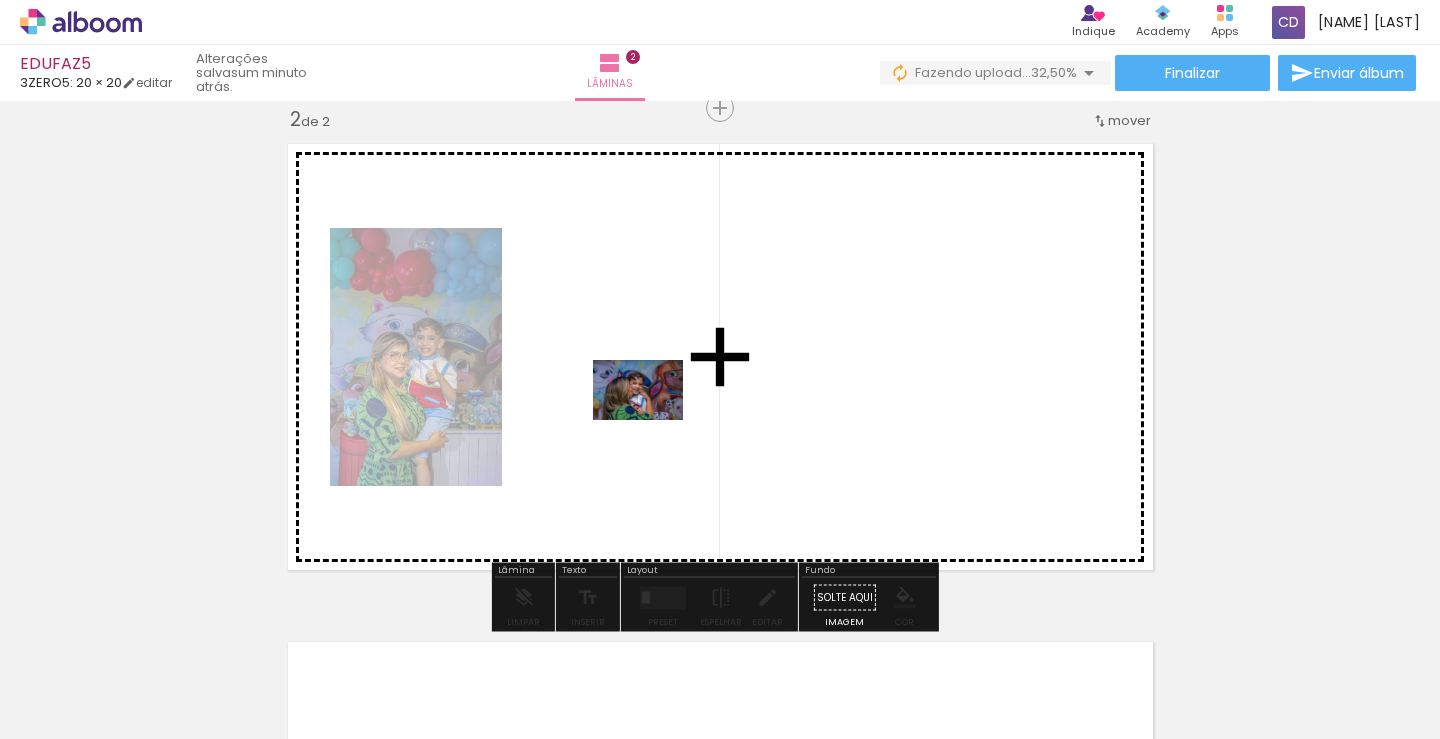 drag, startPoint x: 872, startPoint y: 673, endPoint x: 650, endPoint y: 419, distance: 337.34256 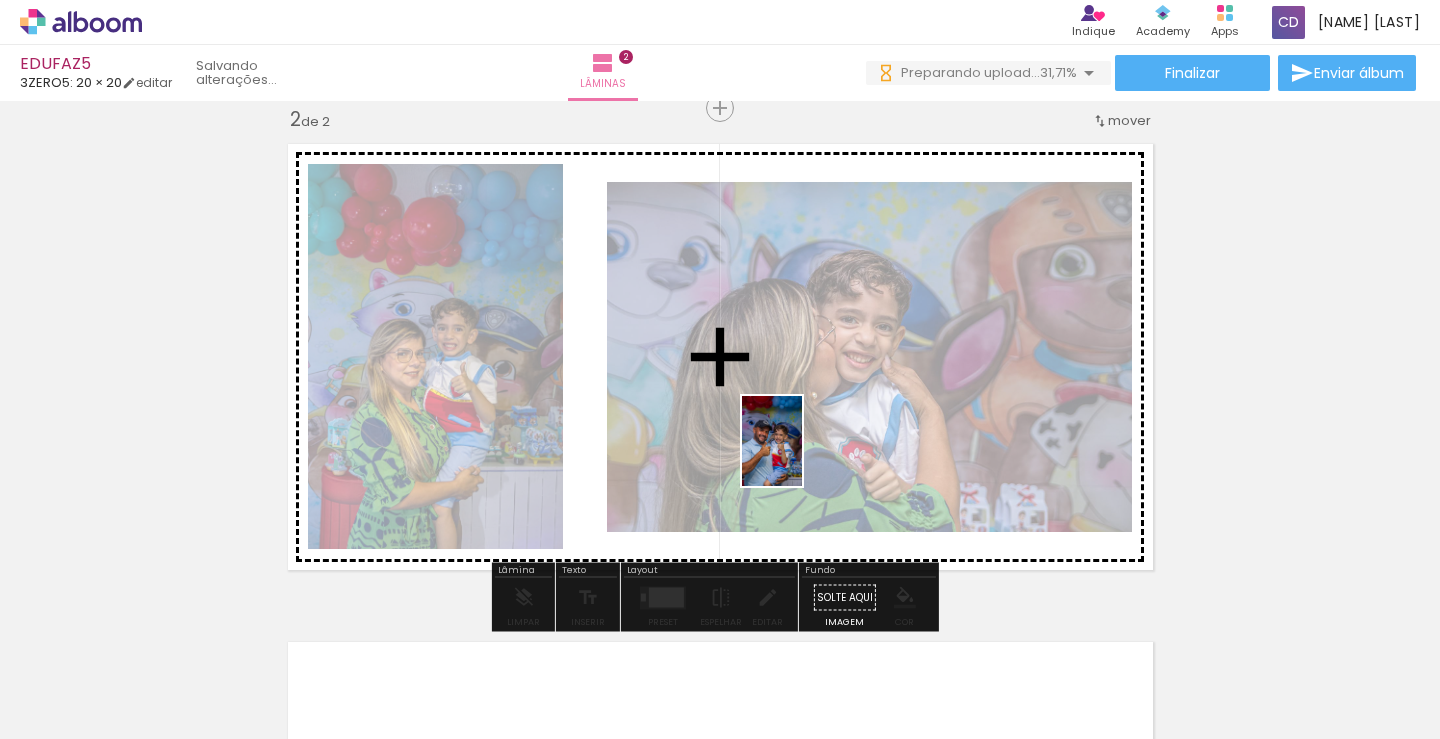 drag, startPoint x: 980, startPoint y: 682, endPoint x: 802, endPoint y: 456, distance: 287.6804 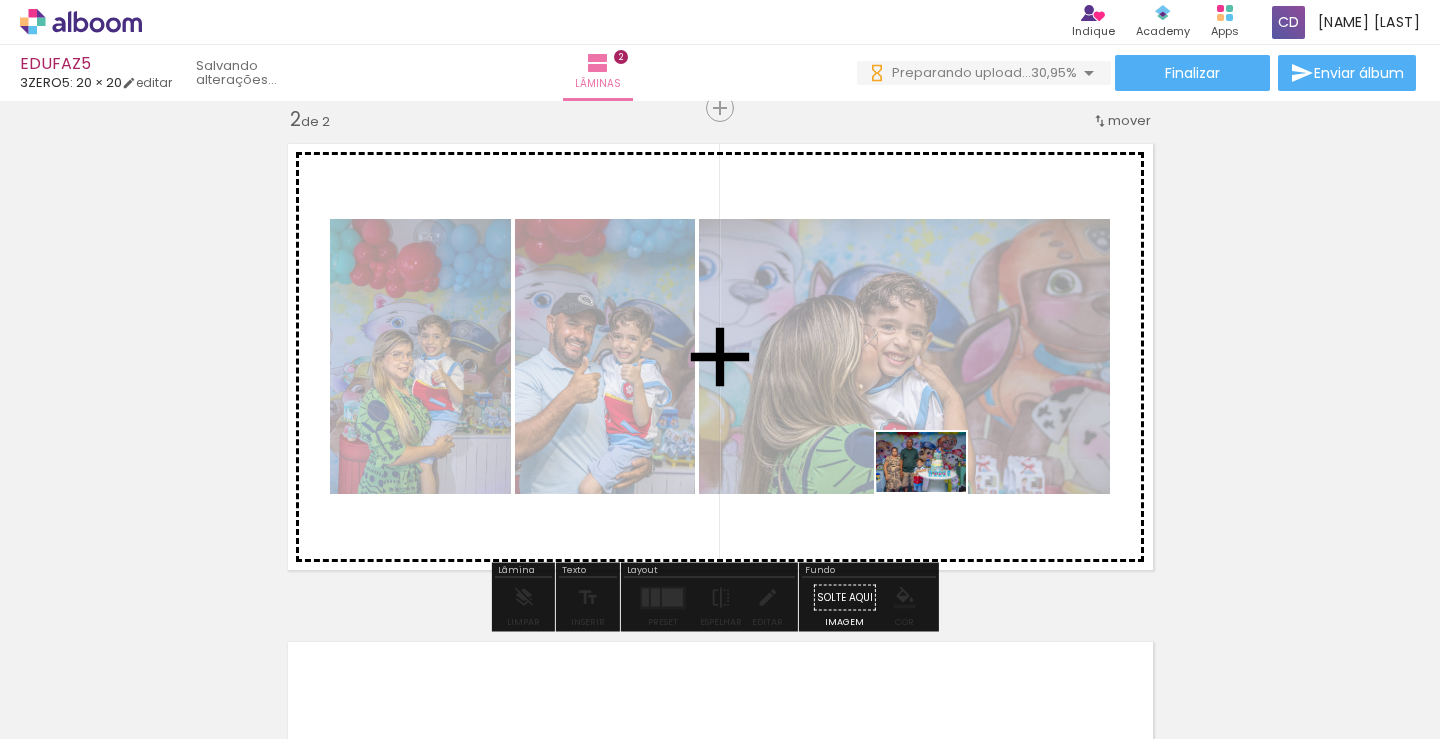 drag, startPoint x: 1095, startPoint y: 687, endPoint x: 936, endPoint y: 492, distance: 251.60684 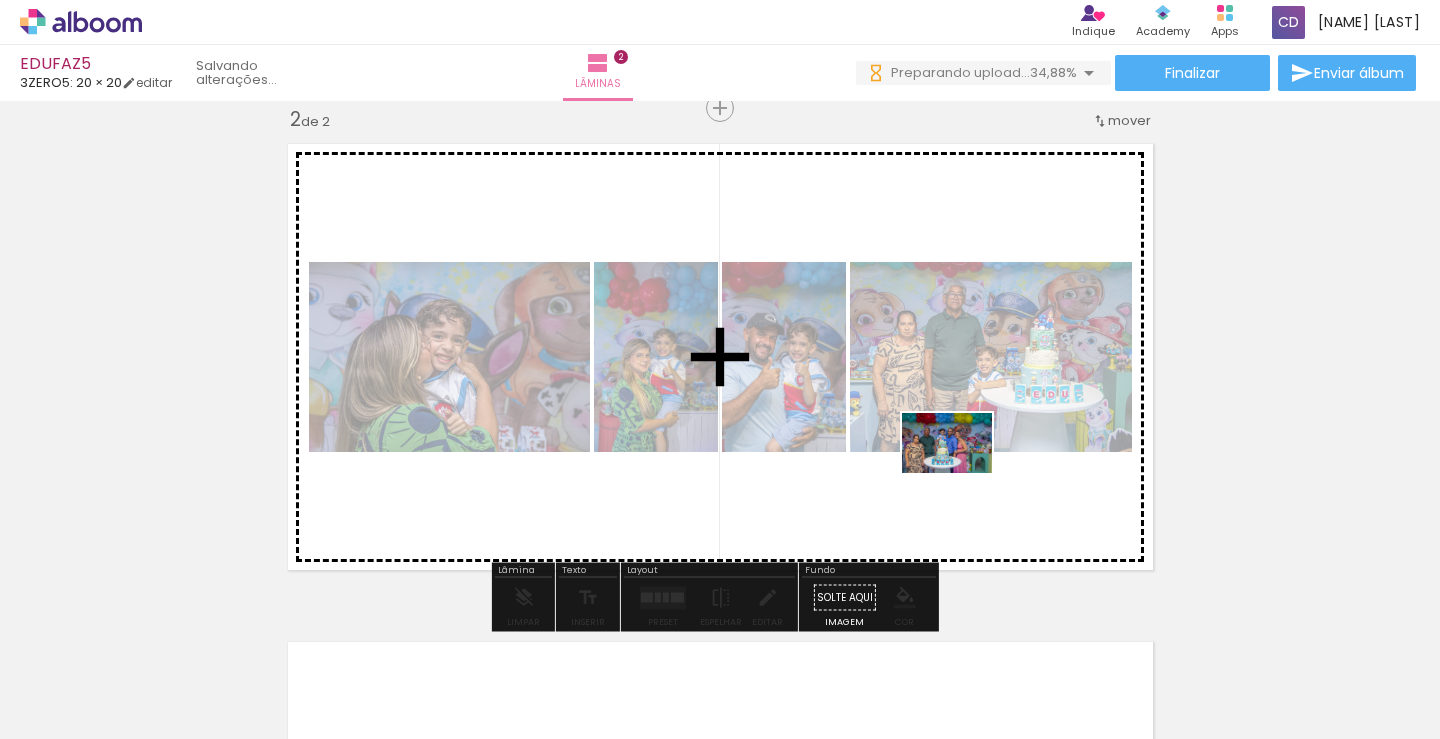 drag, startPoint x: 1201, startPoint y: 680, endPoint x: 962, endPoint y: 473, distance: 316.18033 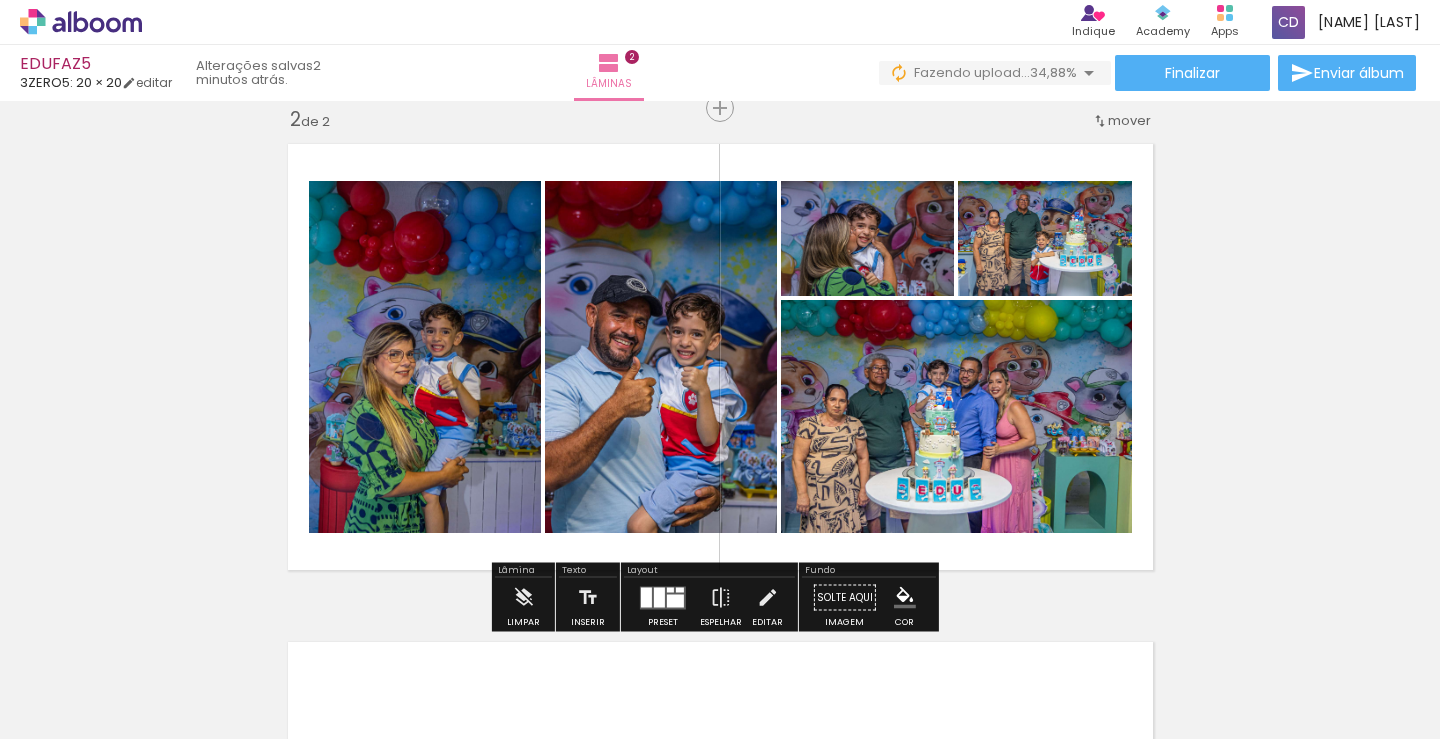scroll, scrollTop: 624, scrollLeft: 0, axis: vertical 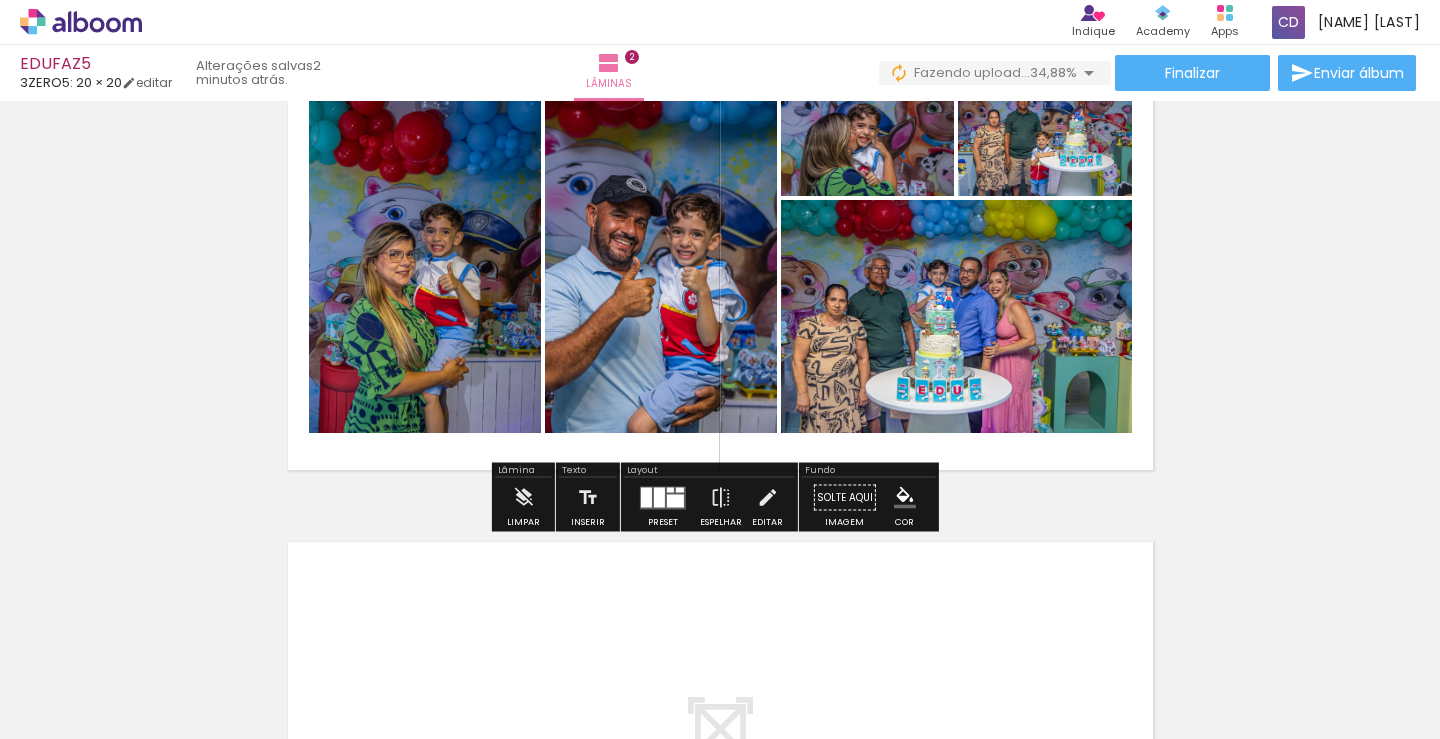 drag, startPoint x: 630, startPoint y: 484, endPoint x: 646, endPoint y: 492, distance: 17.888544 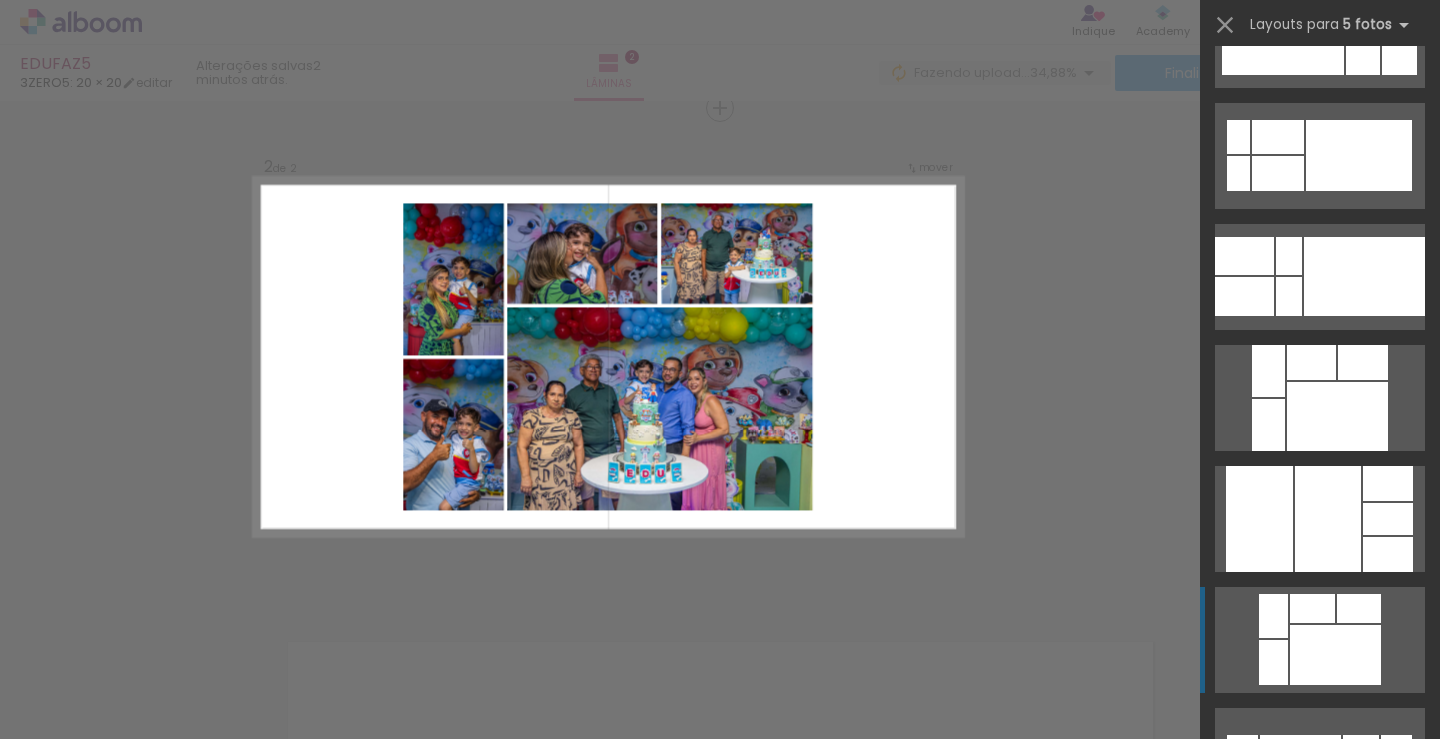 scroll, scrollTop: 300, scrollLeft: 0, axis: vertical 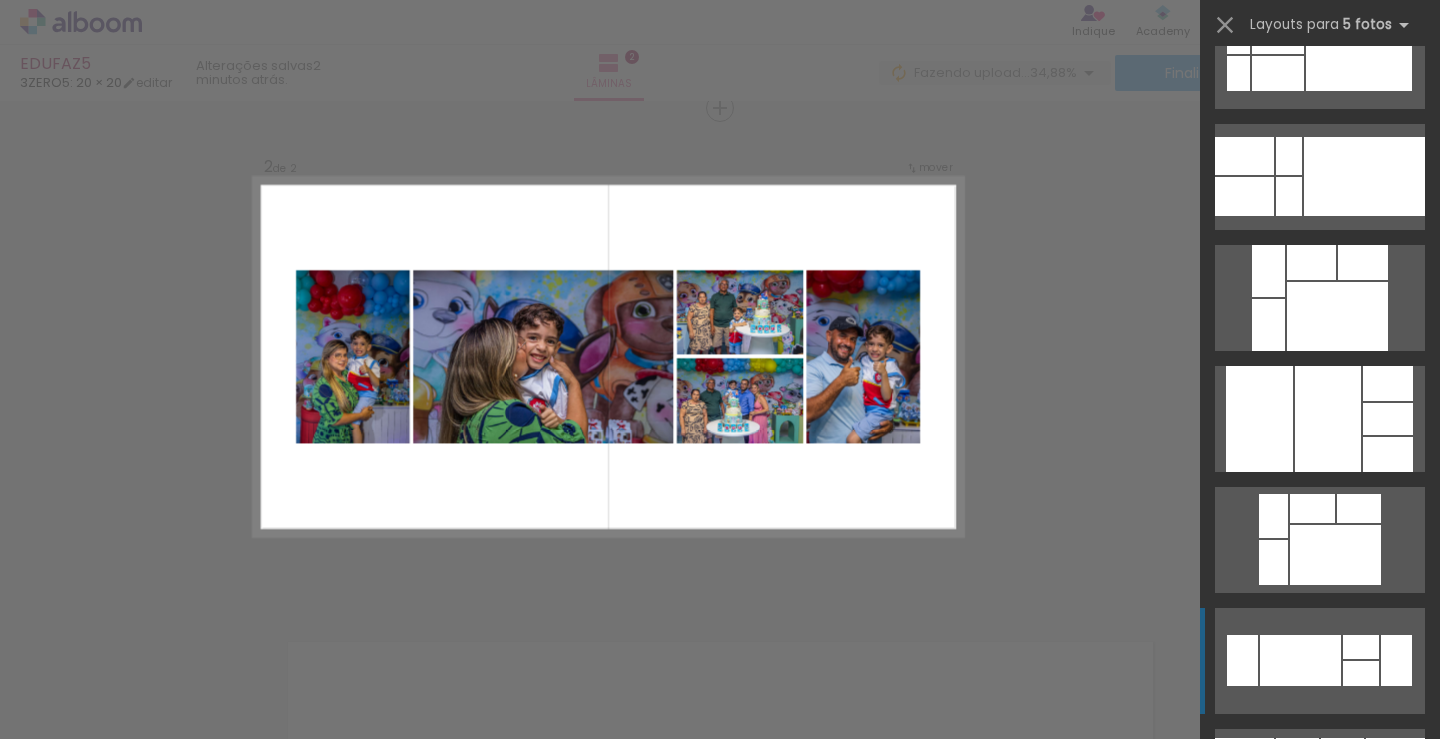 click at bounding box center [1305, -187] 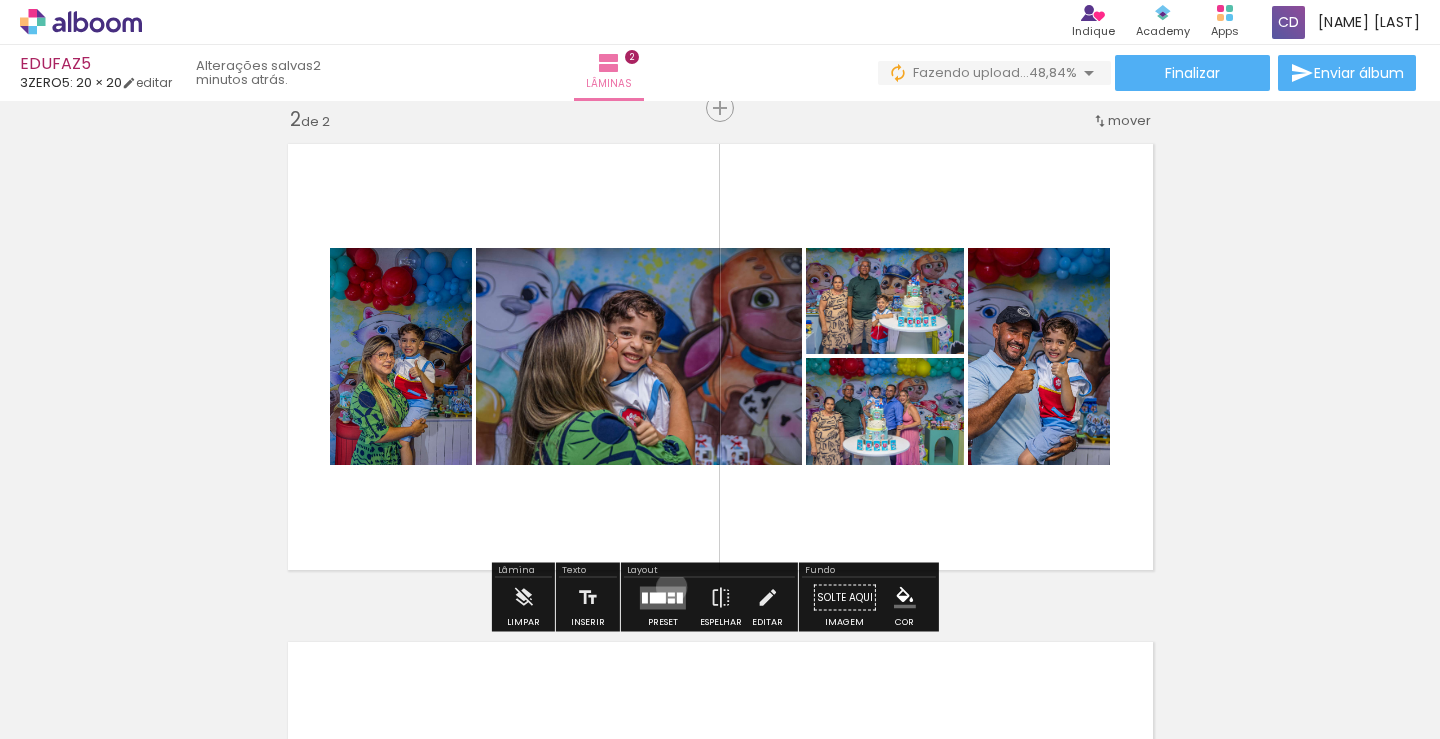 click at bounding box center [663, 597] 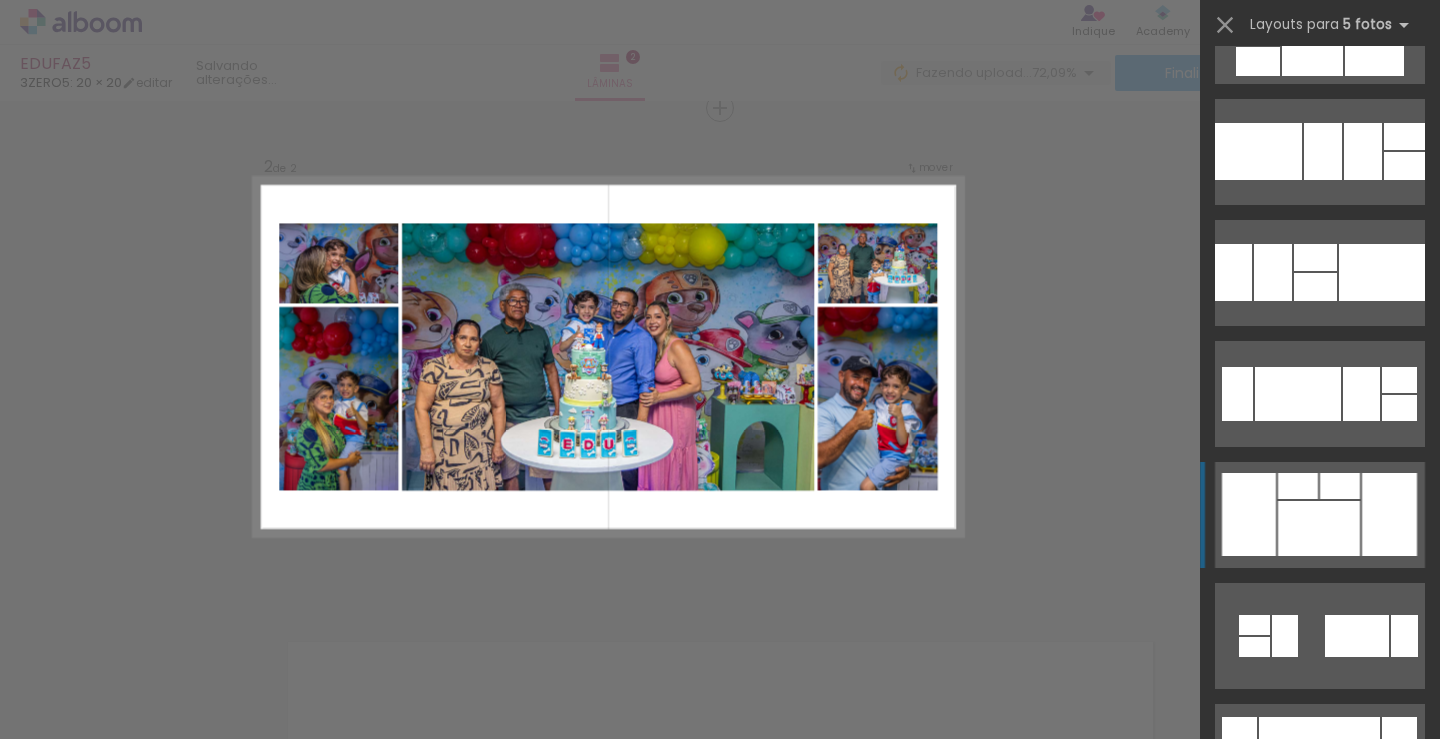 scroll, scrollTop: 5047, scrollLeft: 0, axis: vertical 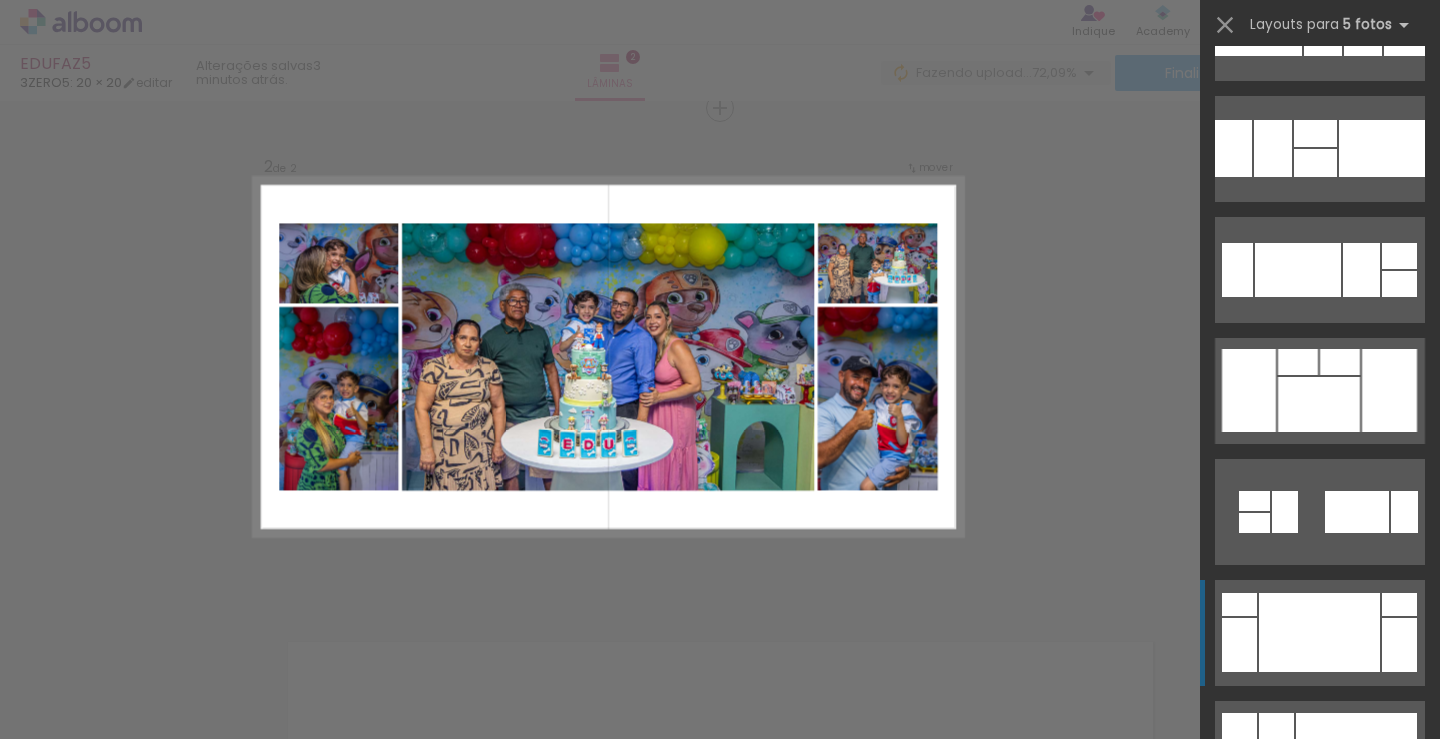 click at bounding box center [1305, -456] 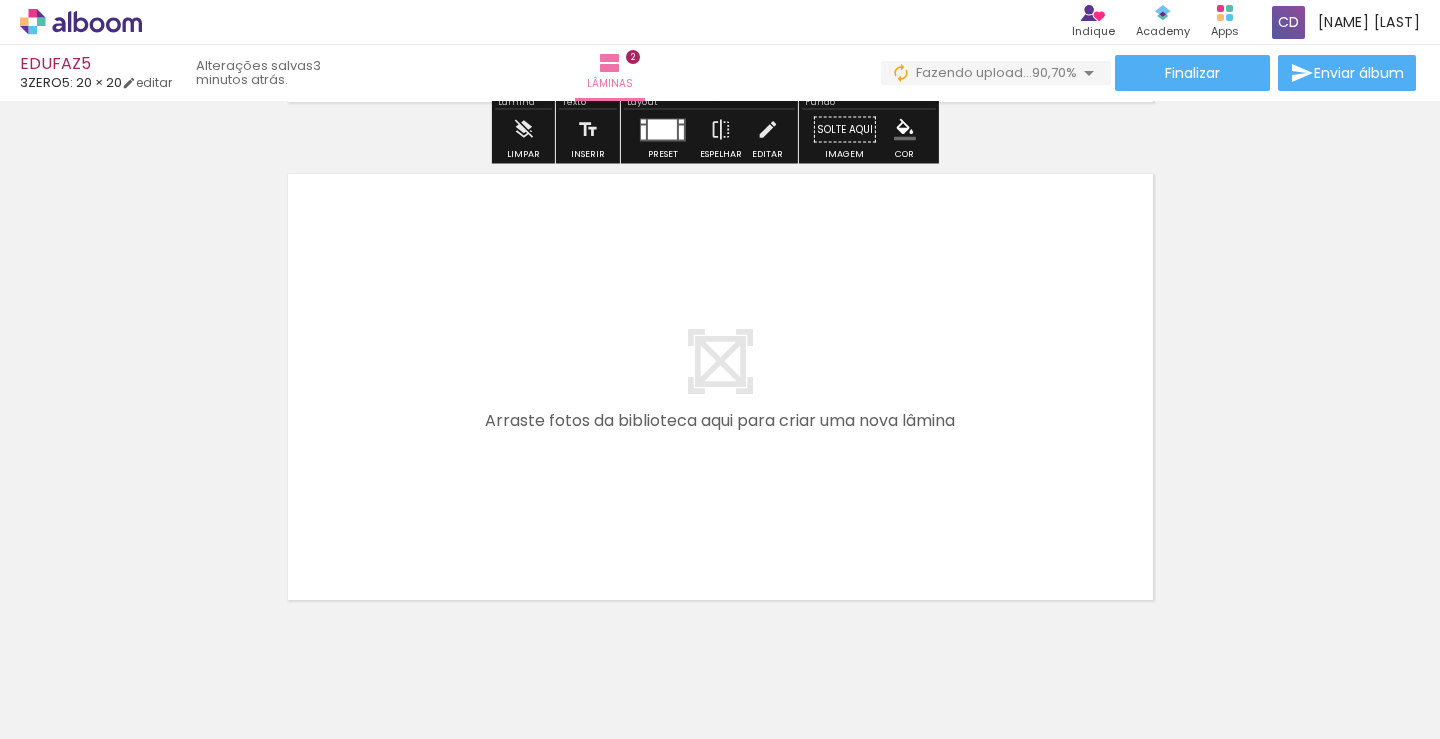 scroll, scrollTop: 1024, scrollLeft: 0, axis: vertical 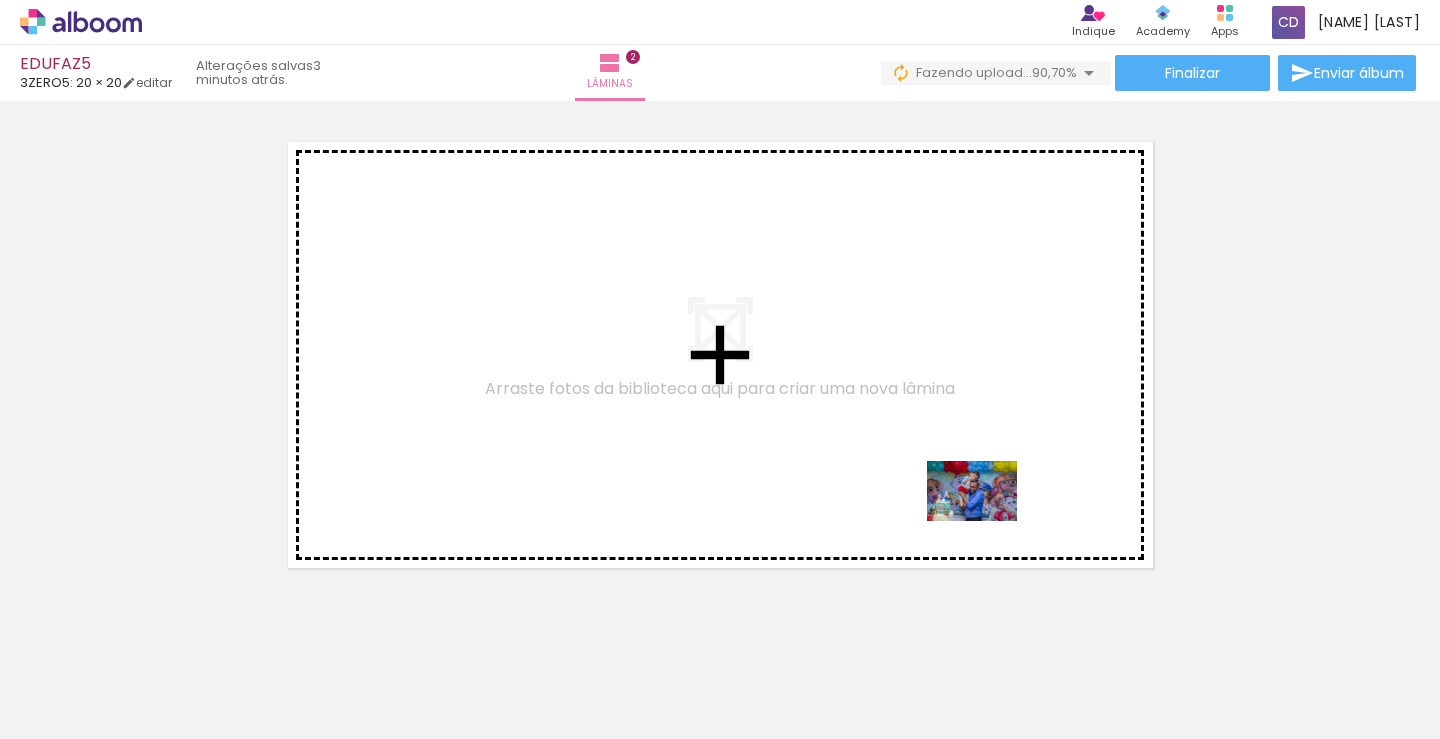 drag, startPoint x: 1310, startPoint y: 693, endPoint x: 964, endPoint y: 487, distance: 402.68103 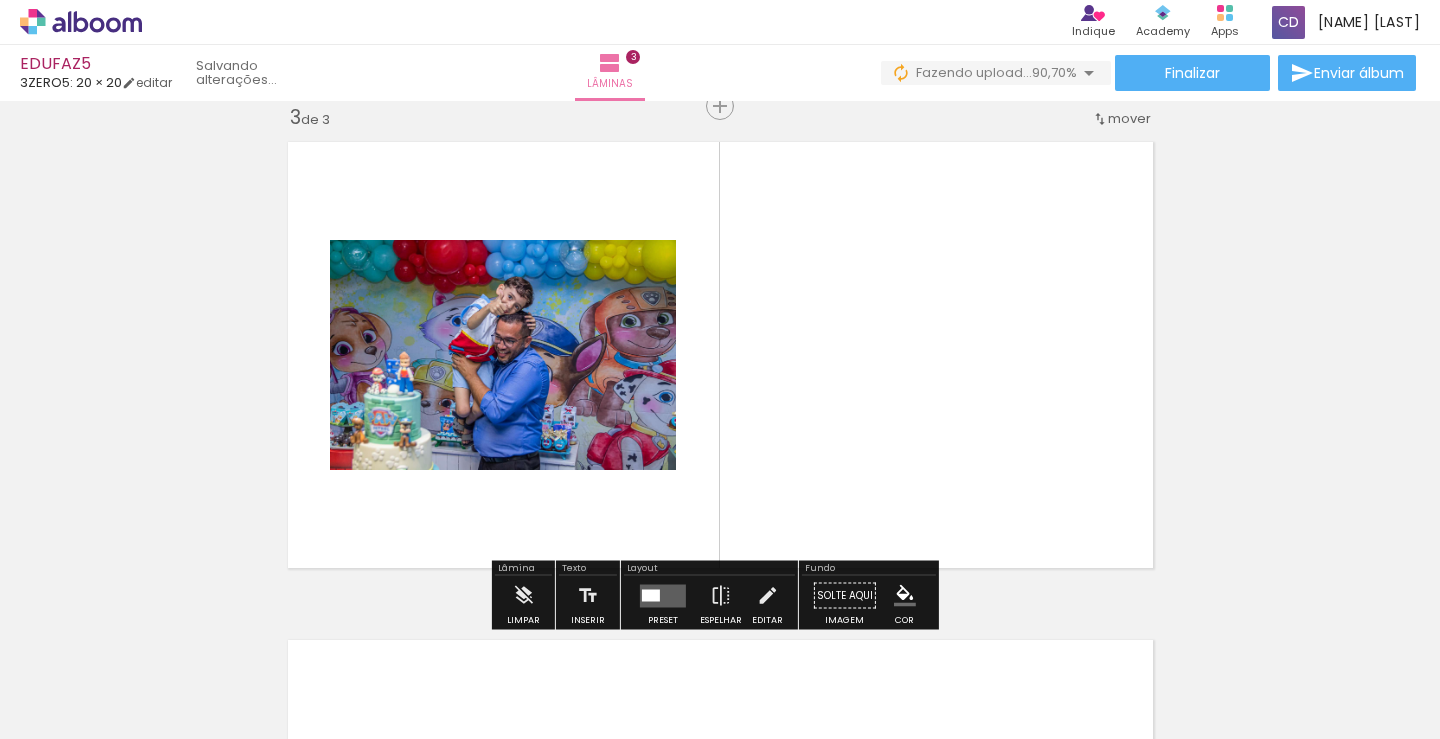scroll, scrollTop: 1022, scrollLeft: 0, axis: vertical 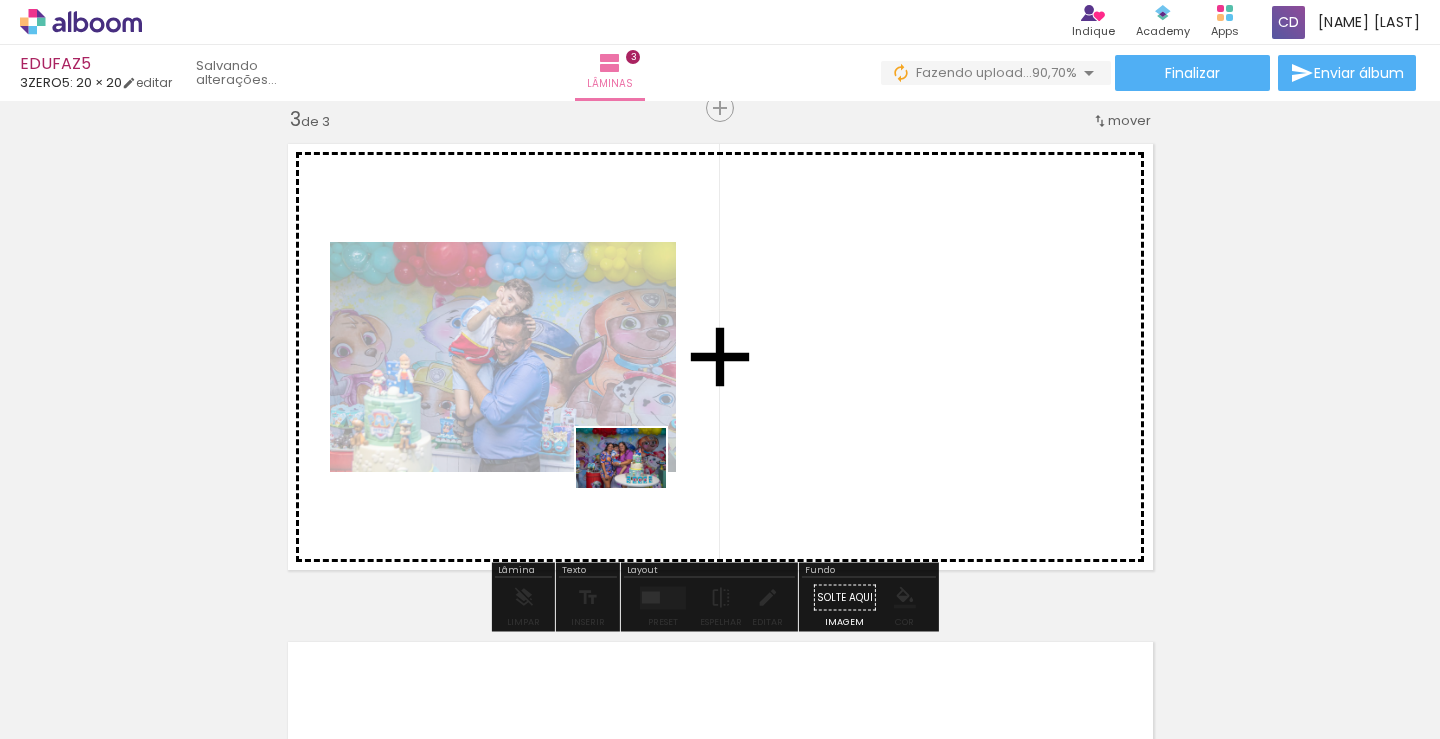 drag, startPoint x: 658, startPoint y: 689, endPoint x: 709, endPoint y: 546, distance: 151.82227 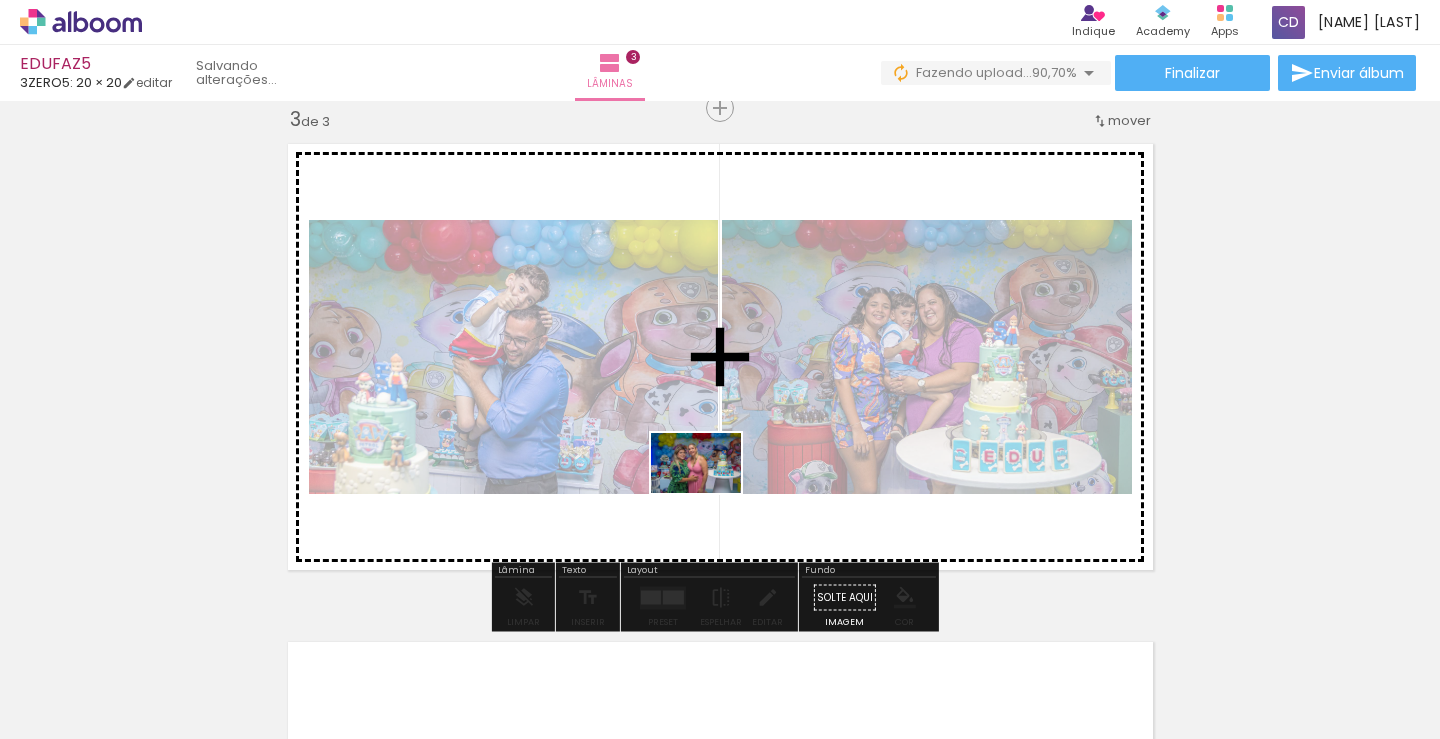 drag, startPoint x: 790, startPoint y: 690, endPoint x: 711, endPoint y: 493, distance: 212.24985 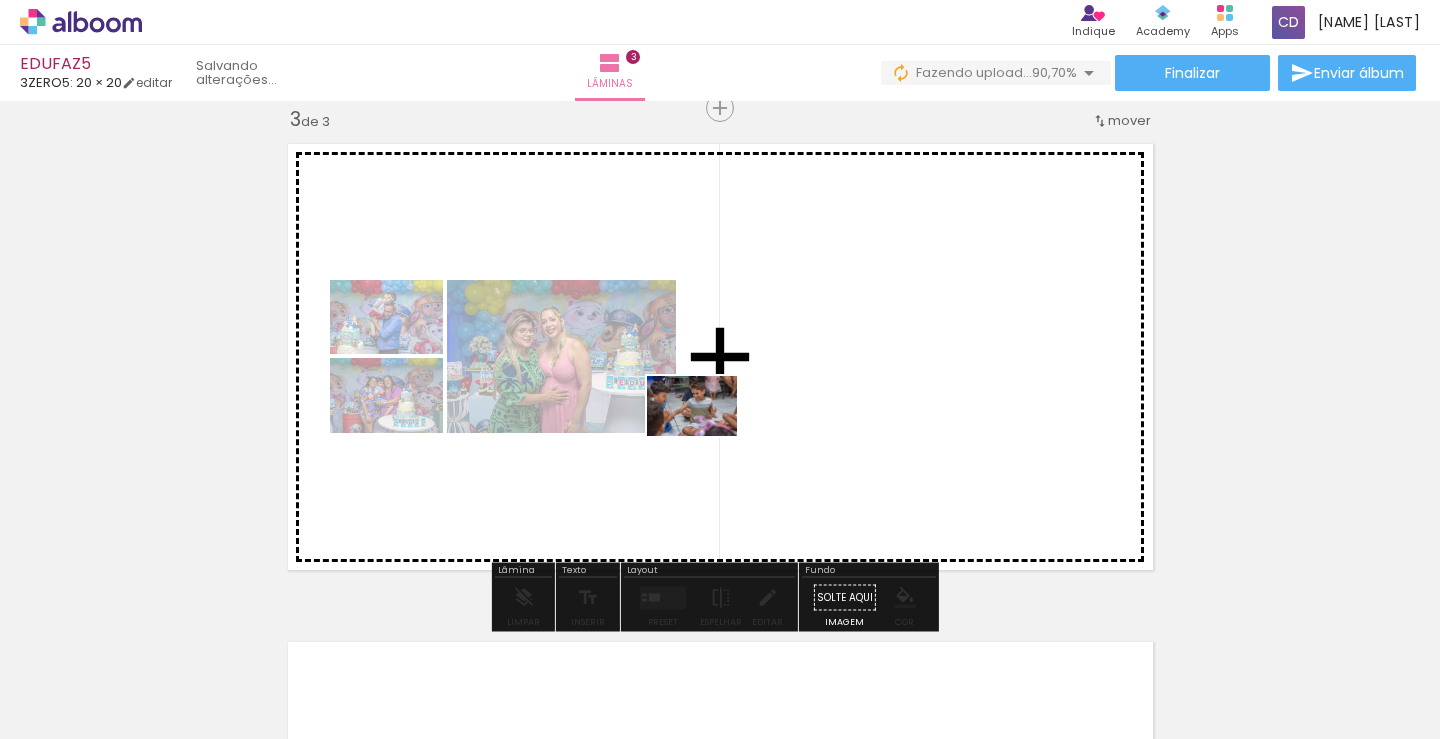 drag, startPoint x: 927, startPoint y: 686, endPoint x: 802, endPoint y: 526, distance: 203.0394 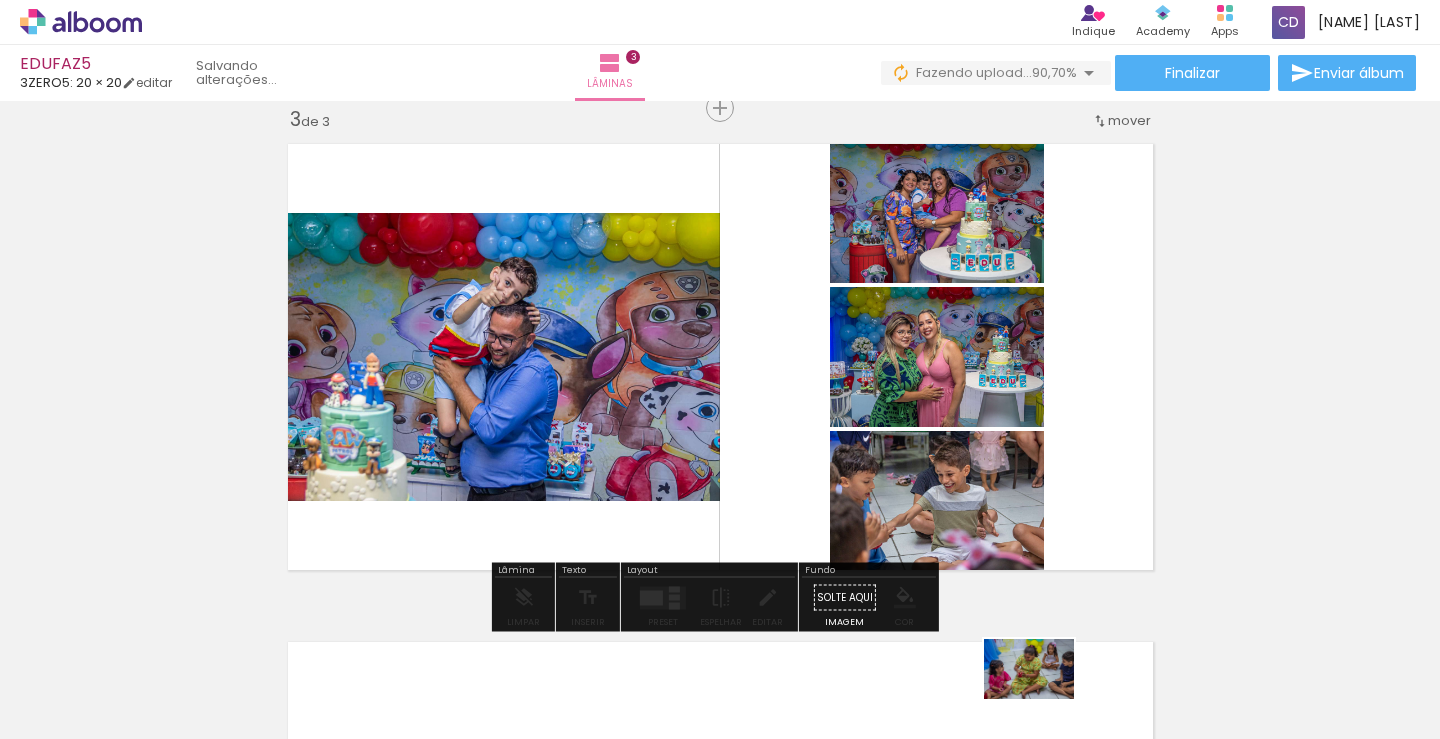 click at bounding box center (1021, 672) 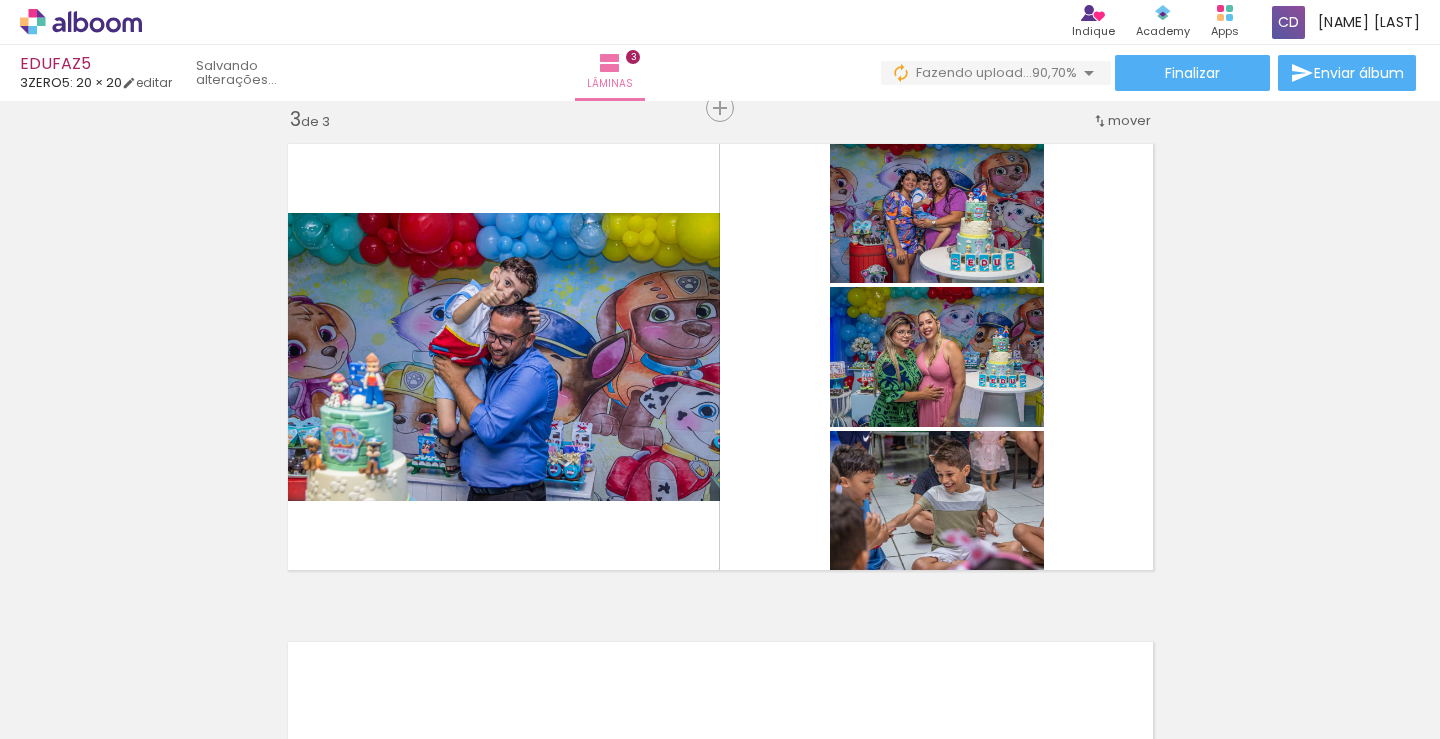 scroll, scrollTop: 0, scrollLeft: 835, axis: horizontal 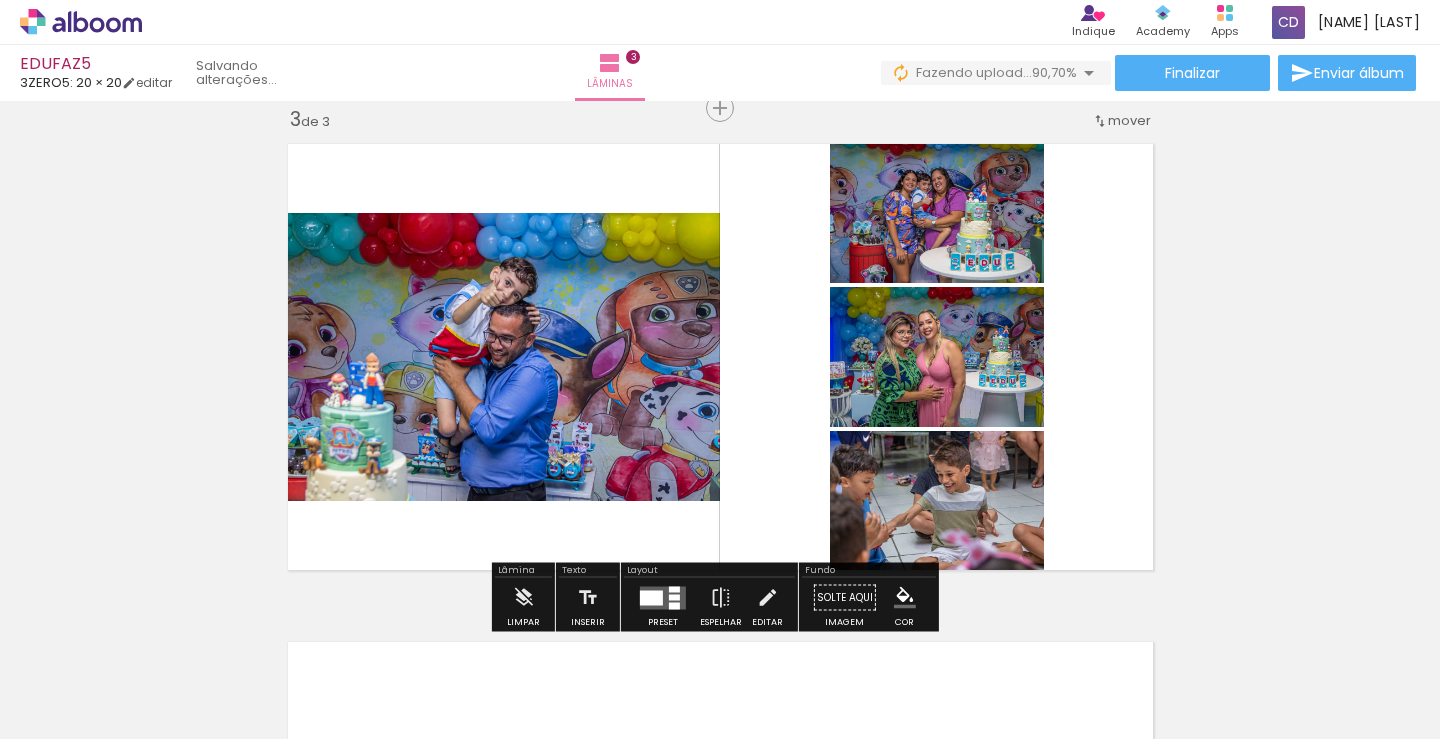 click 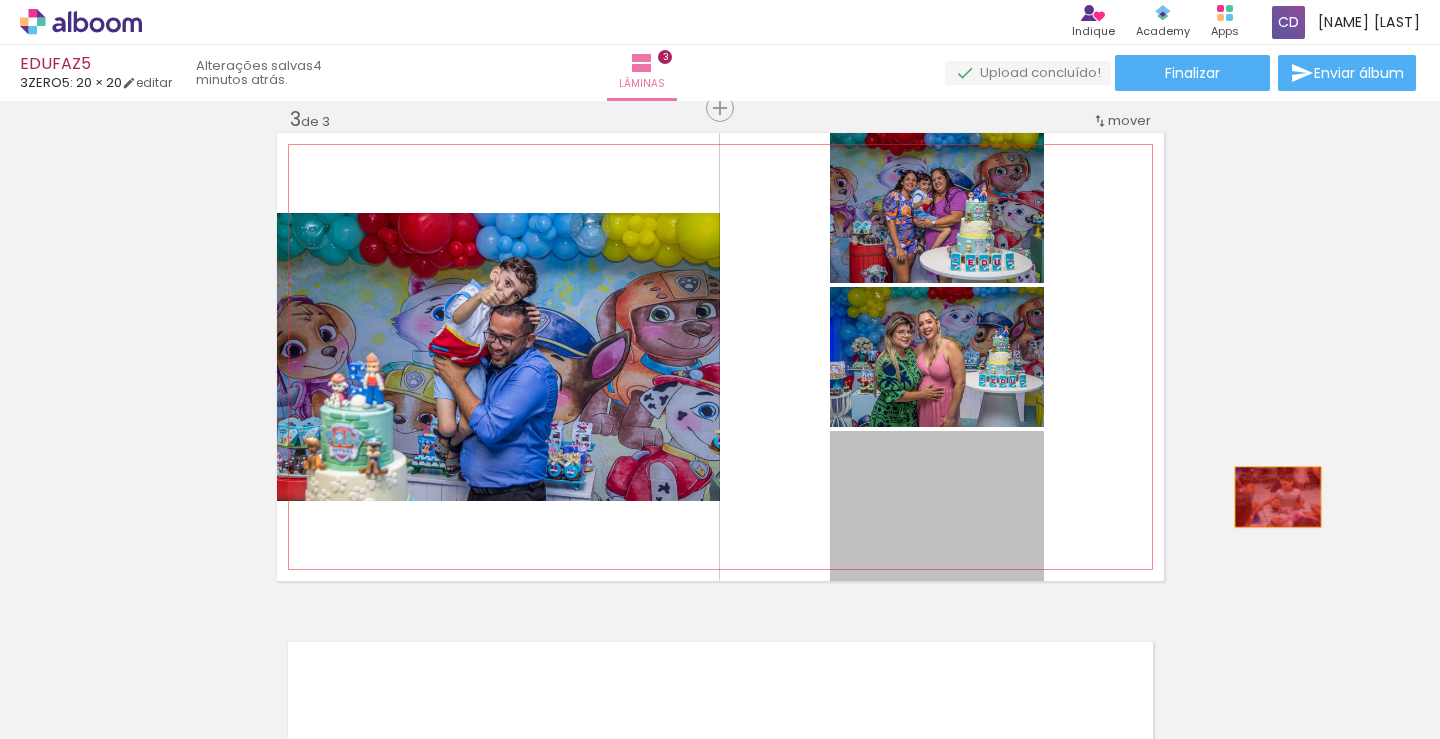 drag, startPoint x: 919, startPoint y: 508, endPoint x: 1270, endPoint y: 497, distance: 351.17233 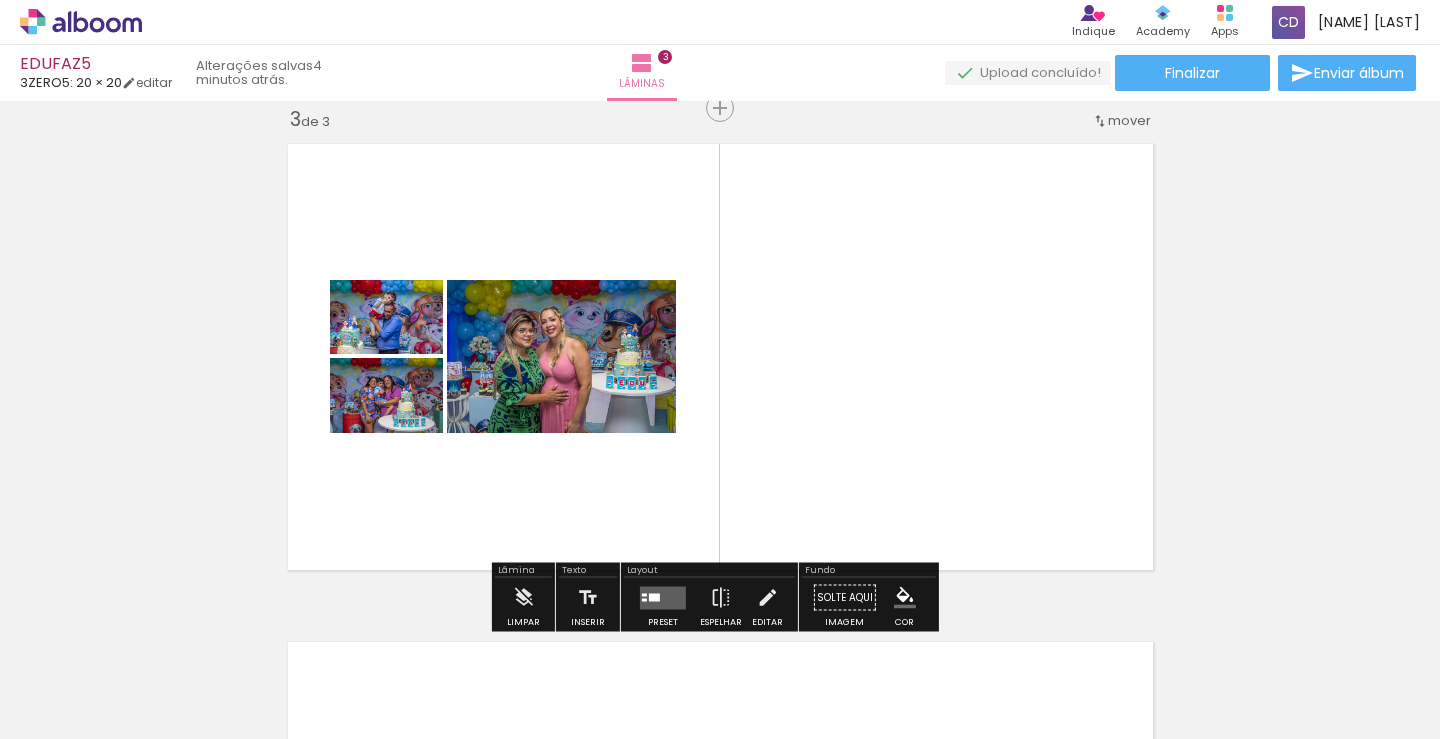 click at bounding box center [663, 597] 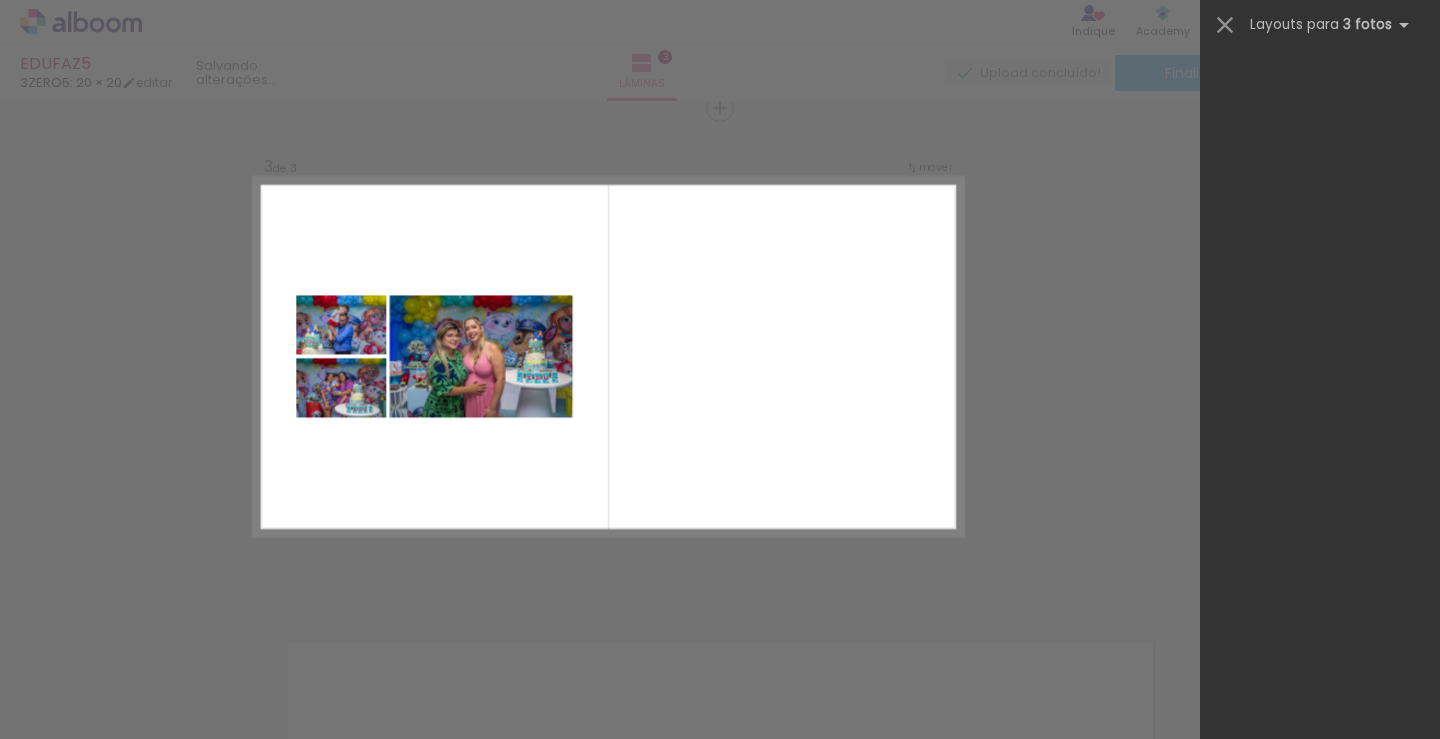 scroll, scrollTop: 0, scrollLeft: 0, axis: both 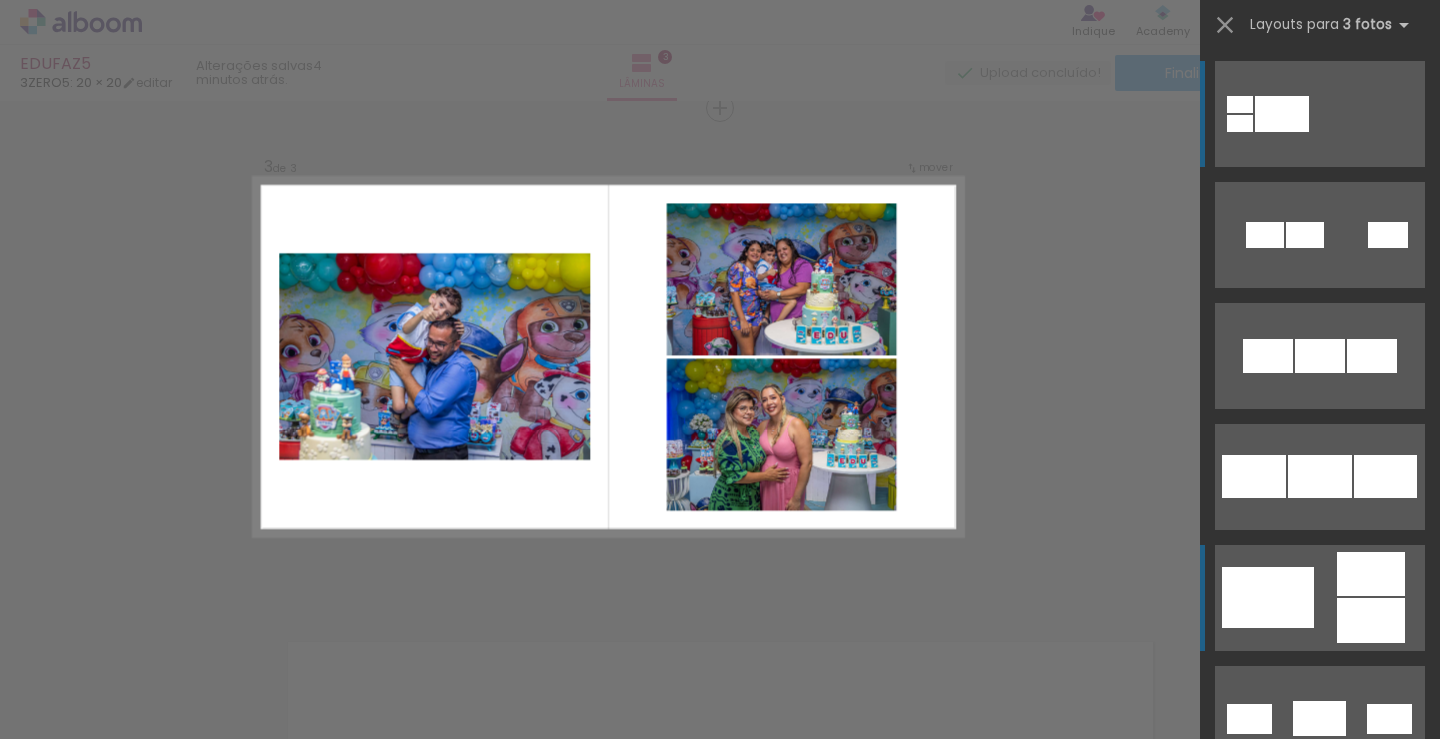 click at bounding box center (1240, 104) 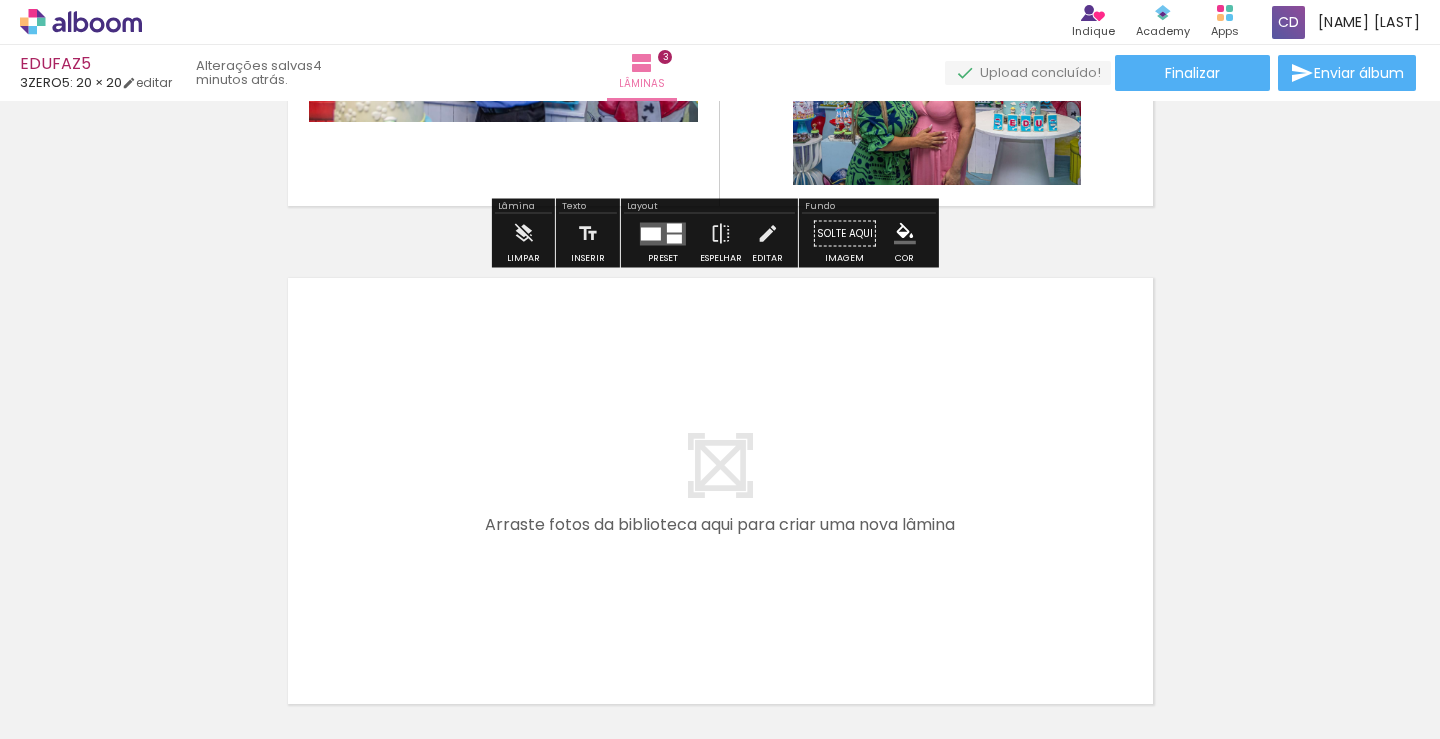 scroll, scrollTop: 1422, scrollLeft: 0, axis: vertical 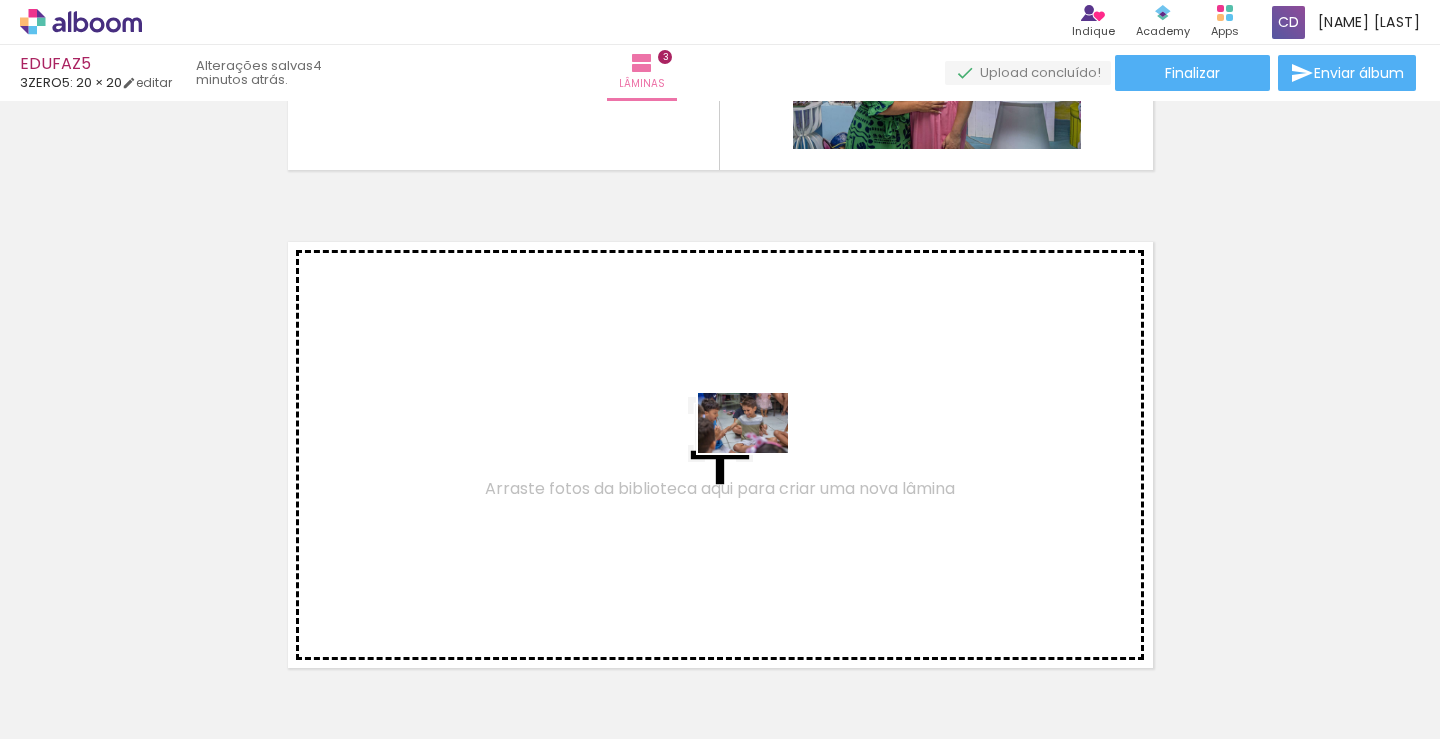 drag, startPoint x: 844, startPoint y: 682, endPoint x: 758, endPoint y: 453, distance: 244.61603 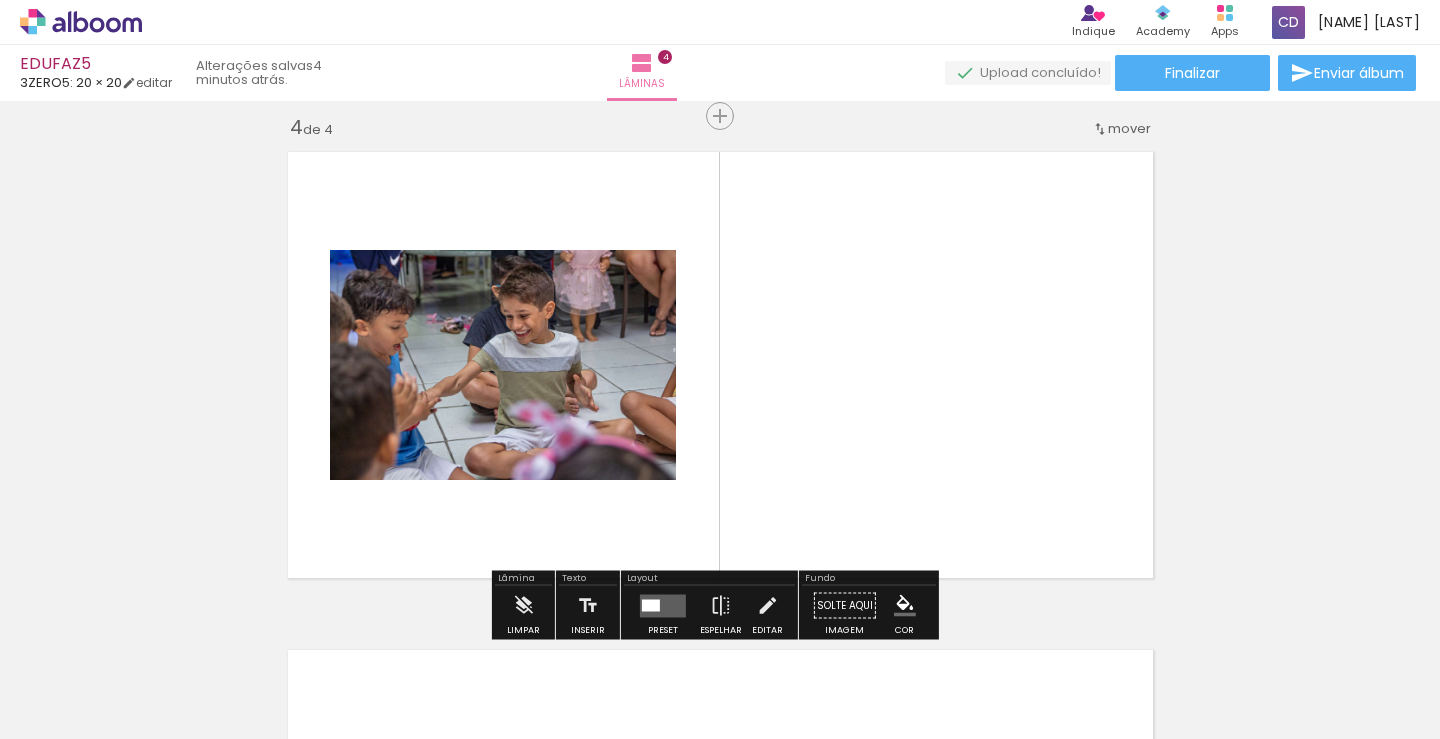 scroll, scrollTop: 1520, scrollLeft: 0, axis: vertical 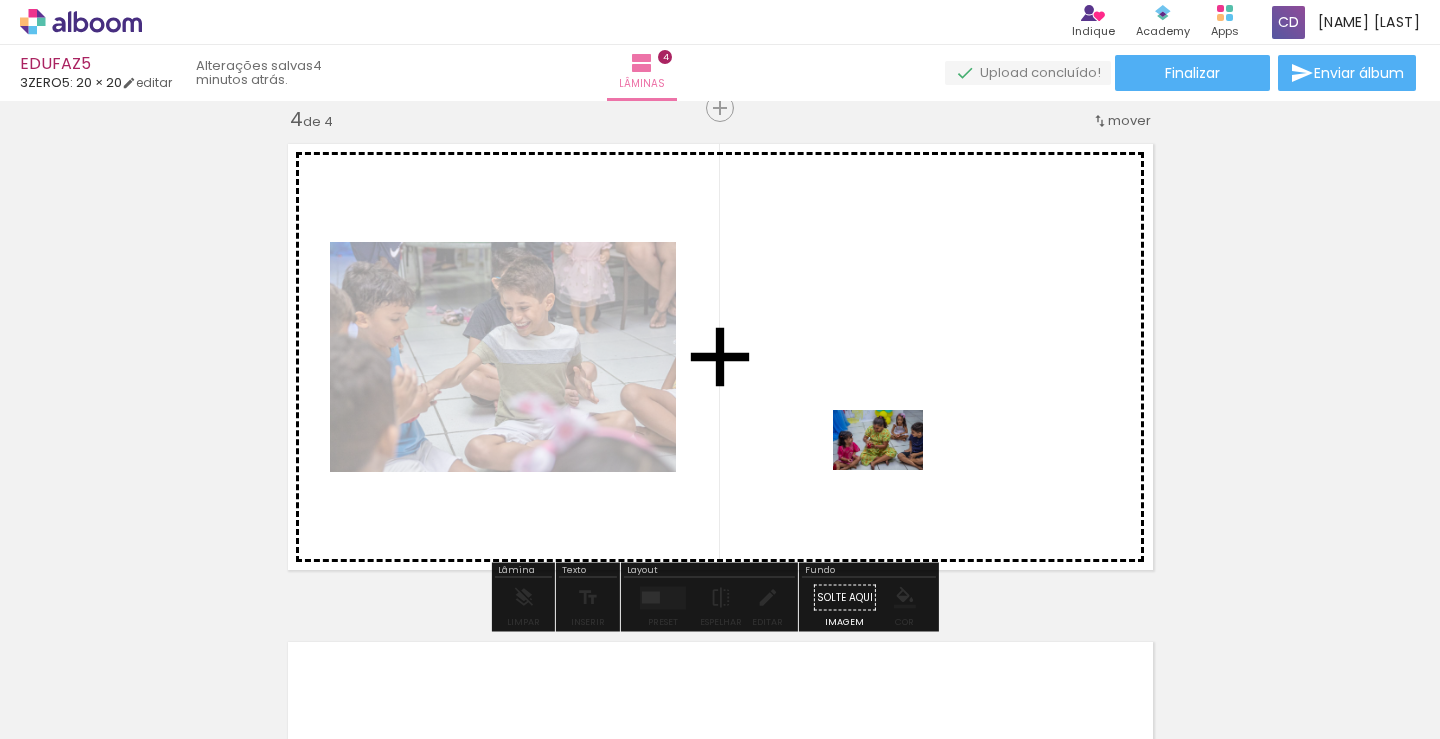 drag, startPoint x: 955, startPoint y: 691, endPoint x: 893, endPoint y: 470, distance: 229.53214 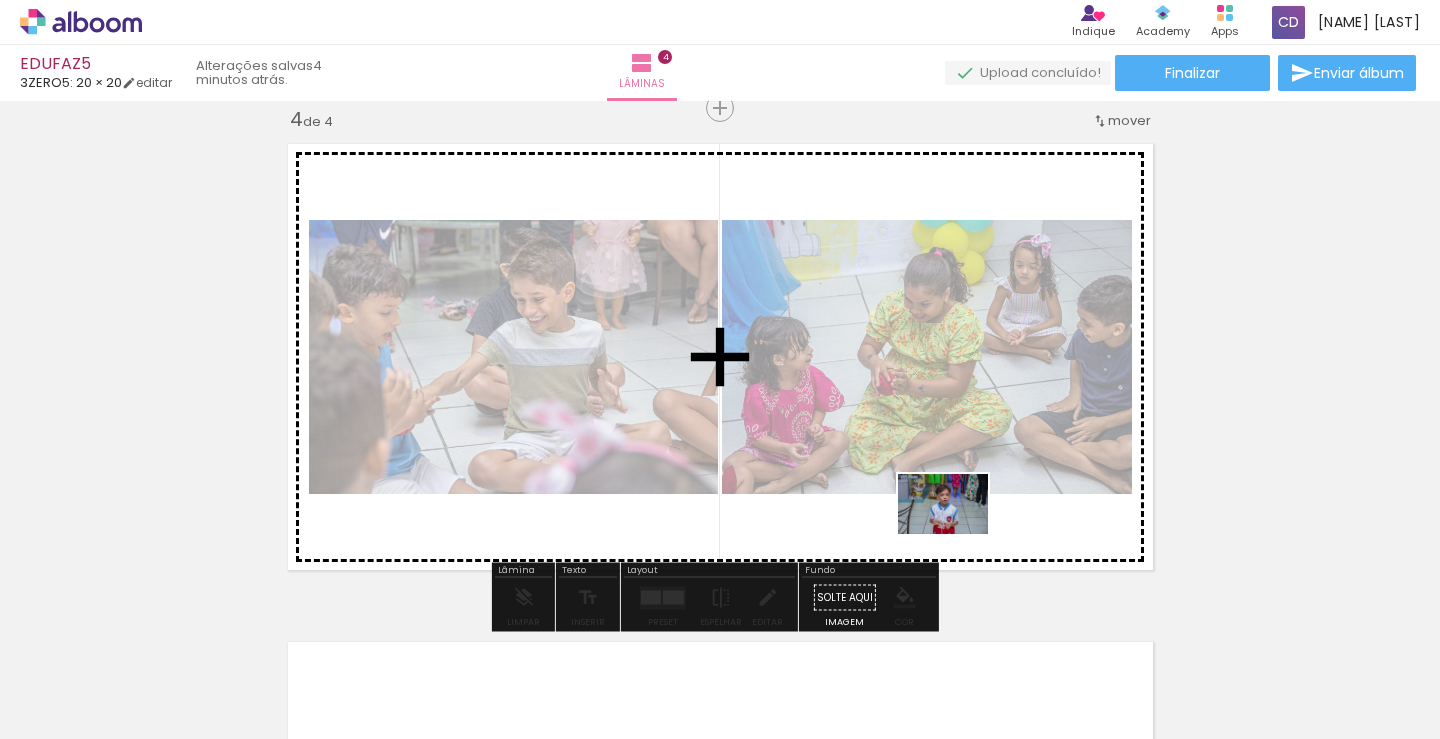 drag, startPoint x: 1072, startPoint y: 695, endPoint x: 1057, endPoint y: 609, distance: 87.29834 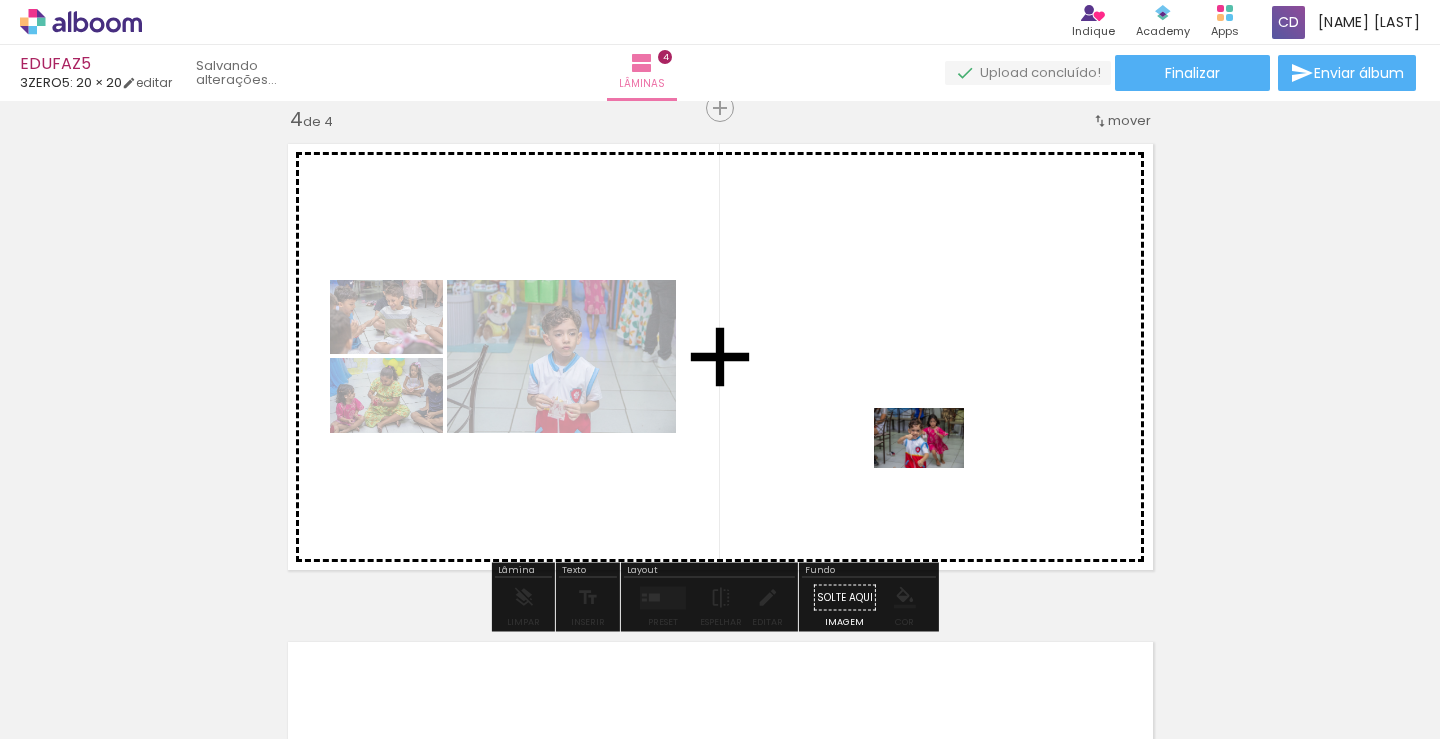 drag, startPoint x: 1163, startPoint y: 696, endPoint x: 934, endPoint y: 468, distance: 323.14856 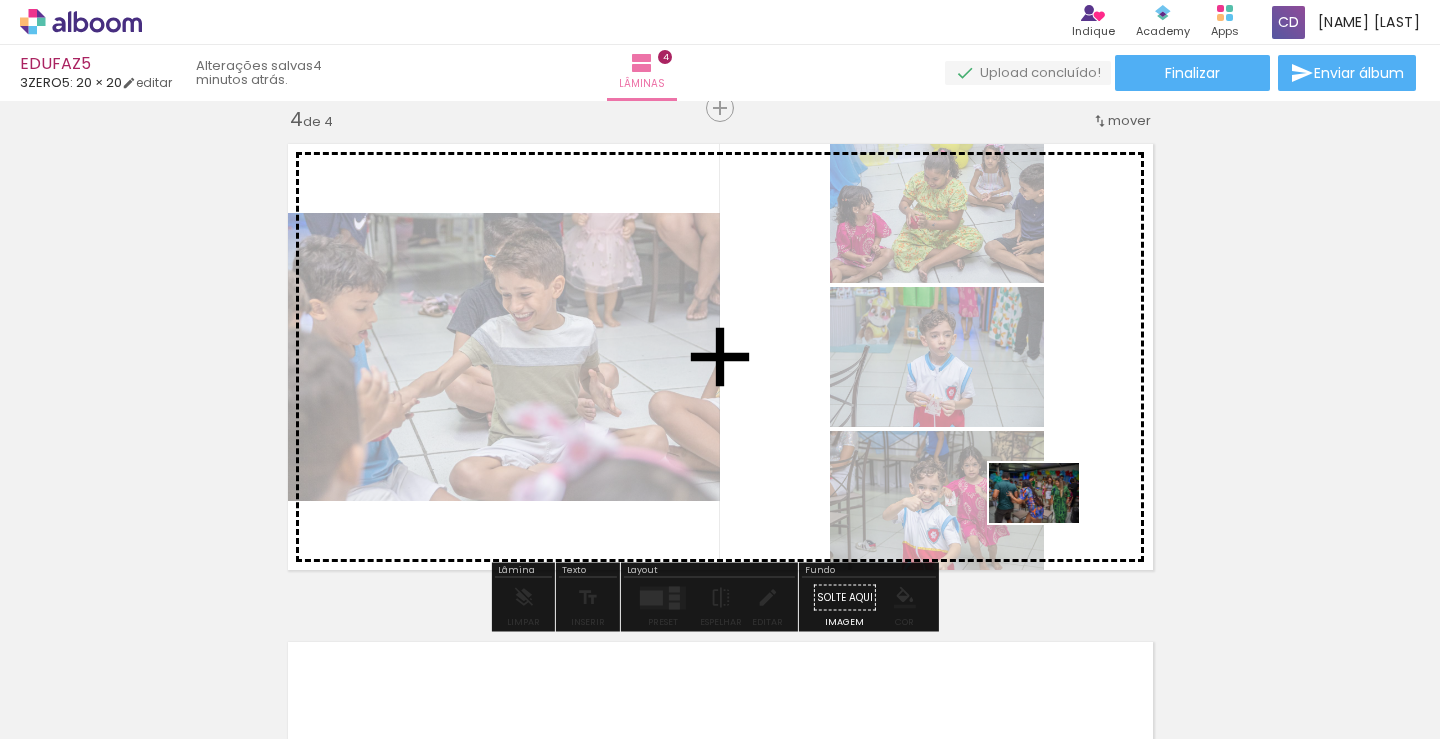 drag, startPoint x: 1269, startPoint y: 685, endPoint x: 1010, endPoint y: 470, distance: 336.60956 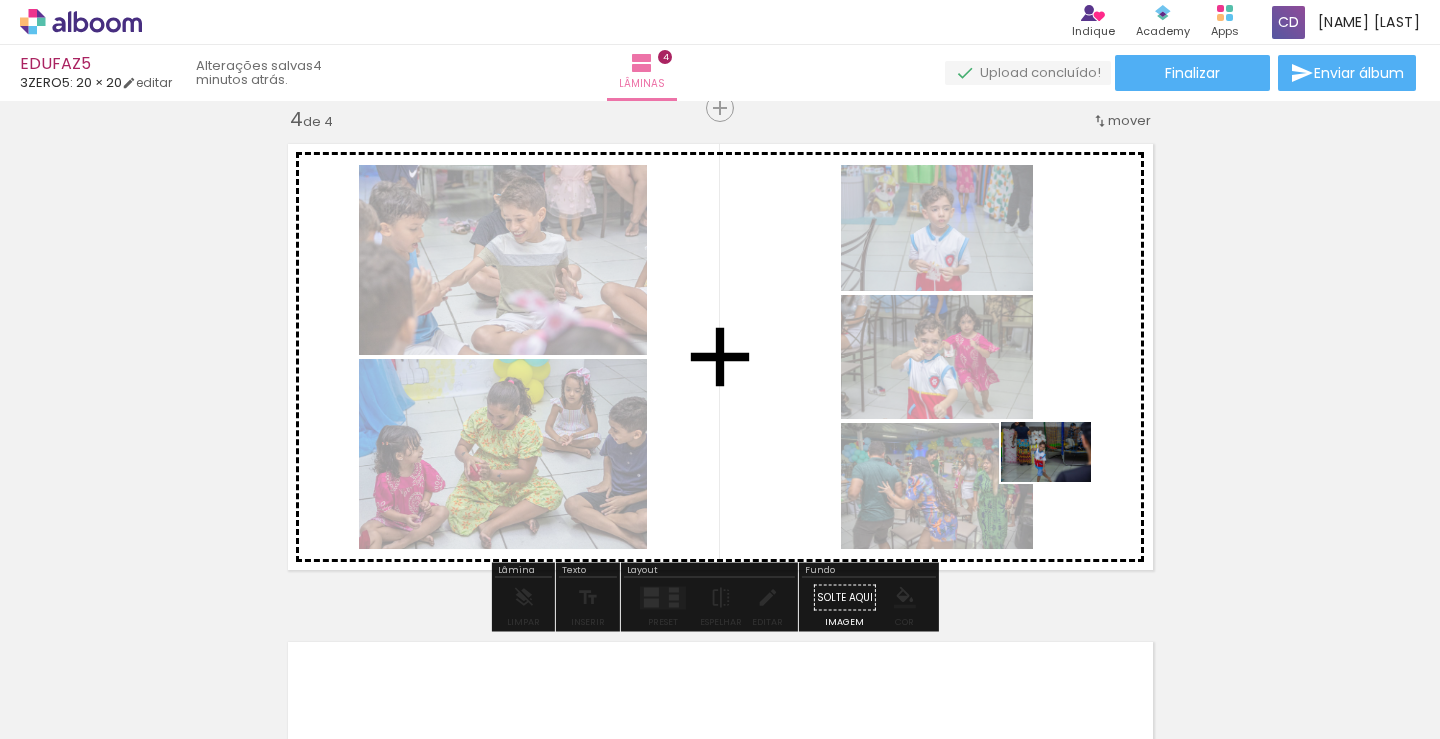 drag, startPoint x: 1383, startPoint y: 683, endPoint x: 1027, endPoint y: 462, distance: 419.0191 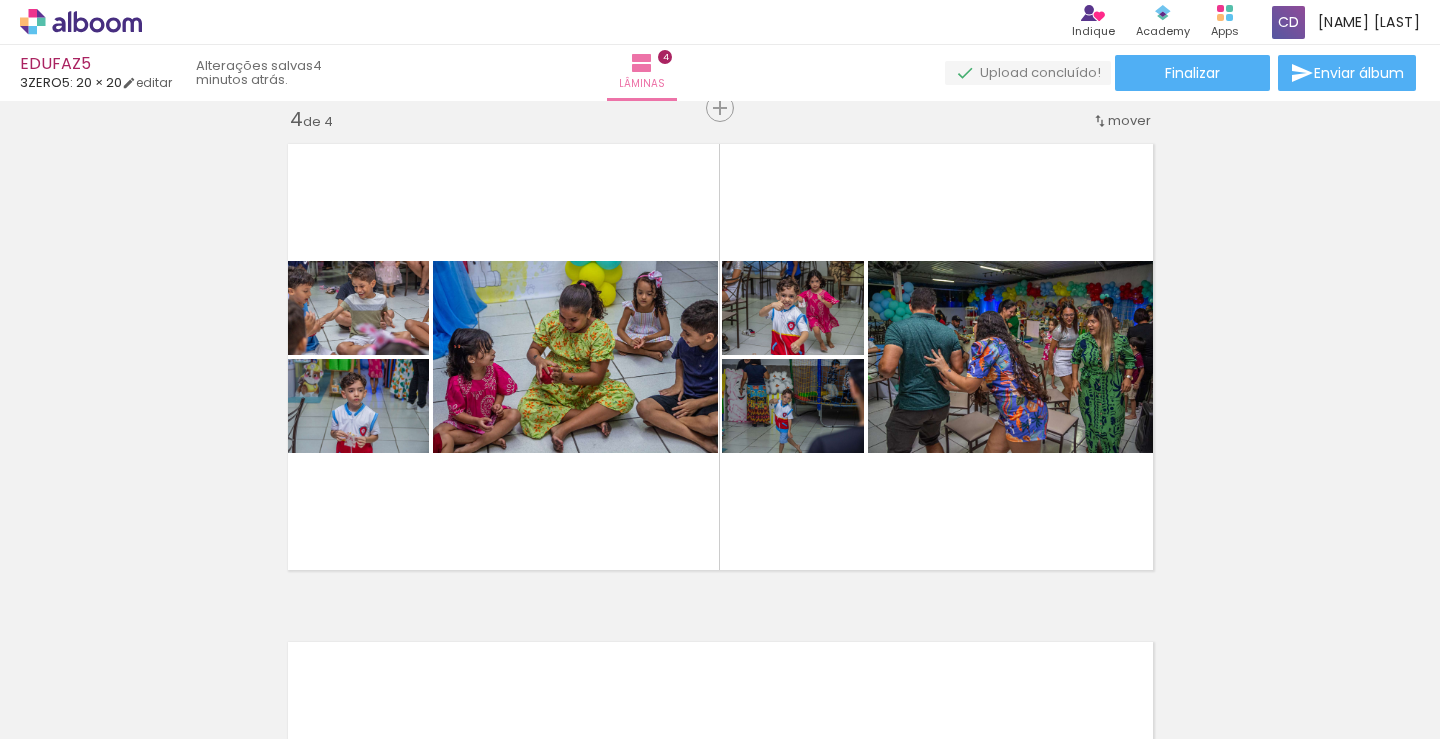 scroll, scrollTop: 0, scrollLeft: 1308, axis: horizontal 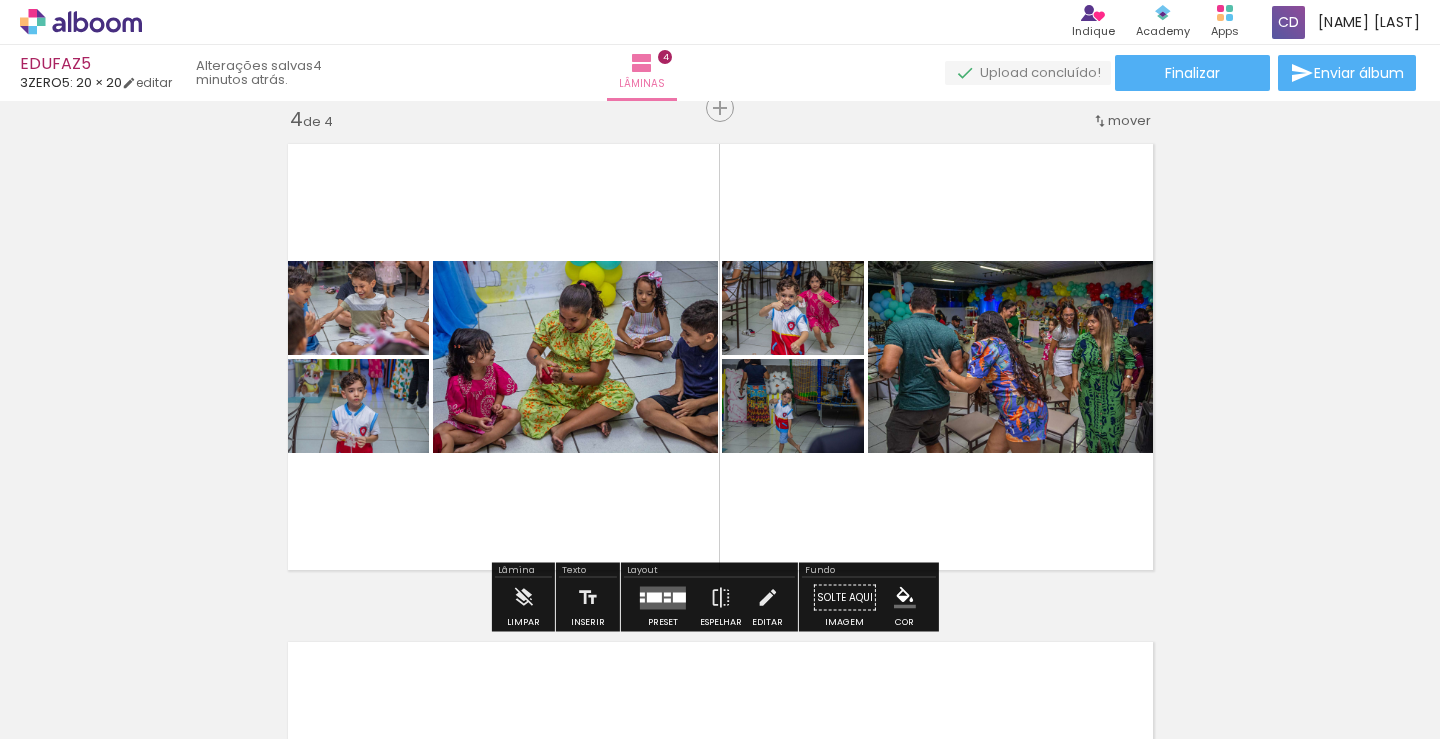 click at bounding box center (654, 597) 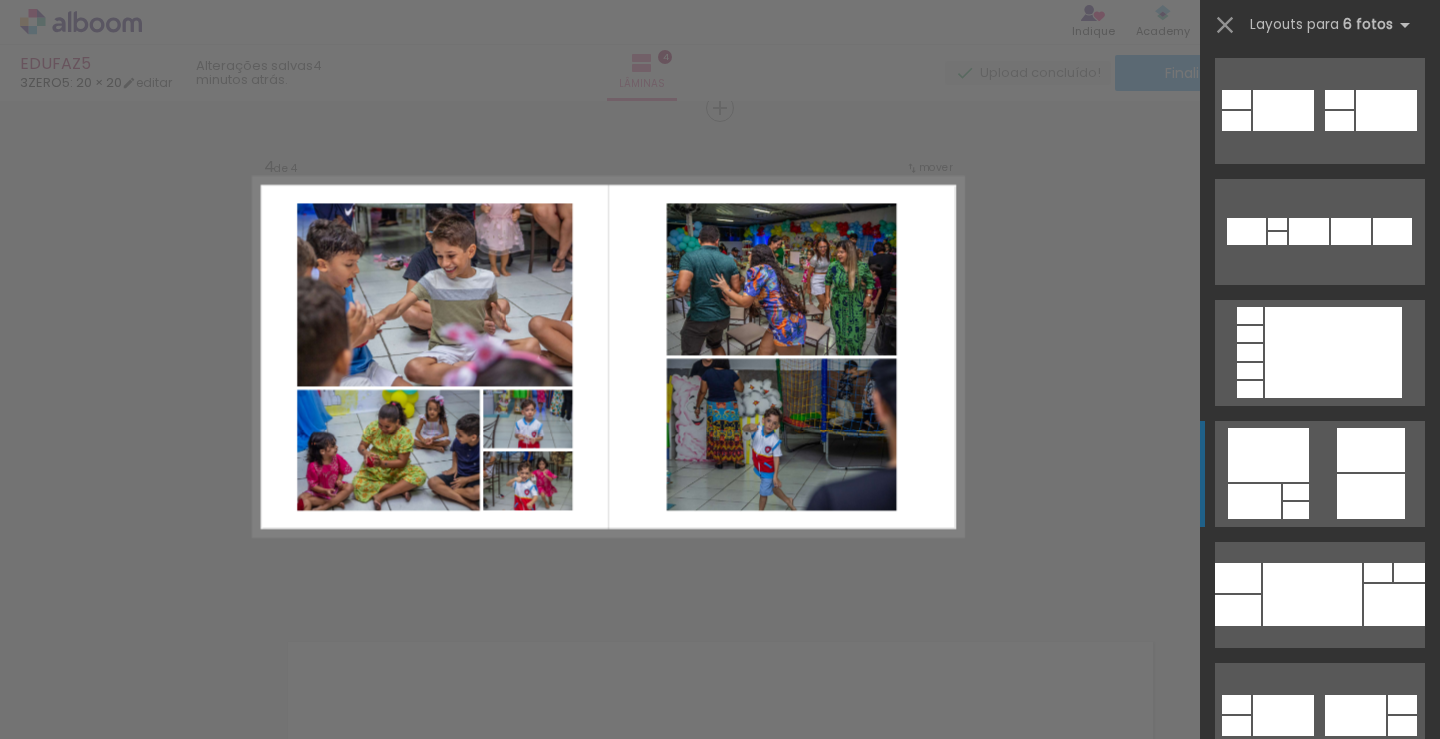 scroll, scrollTop: 400, scrollLeft: 0, axis: vertical 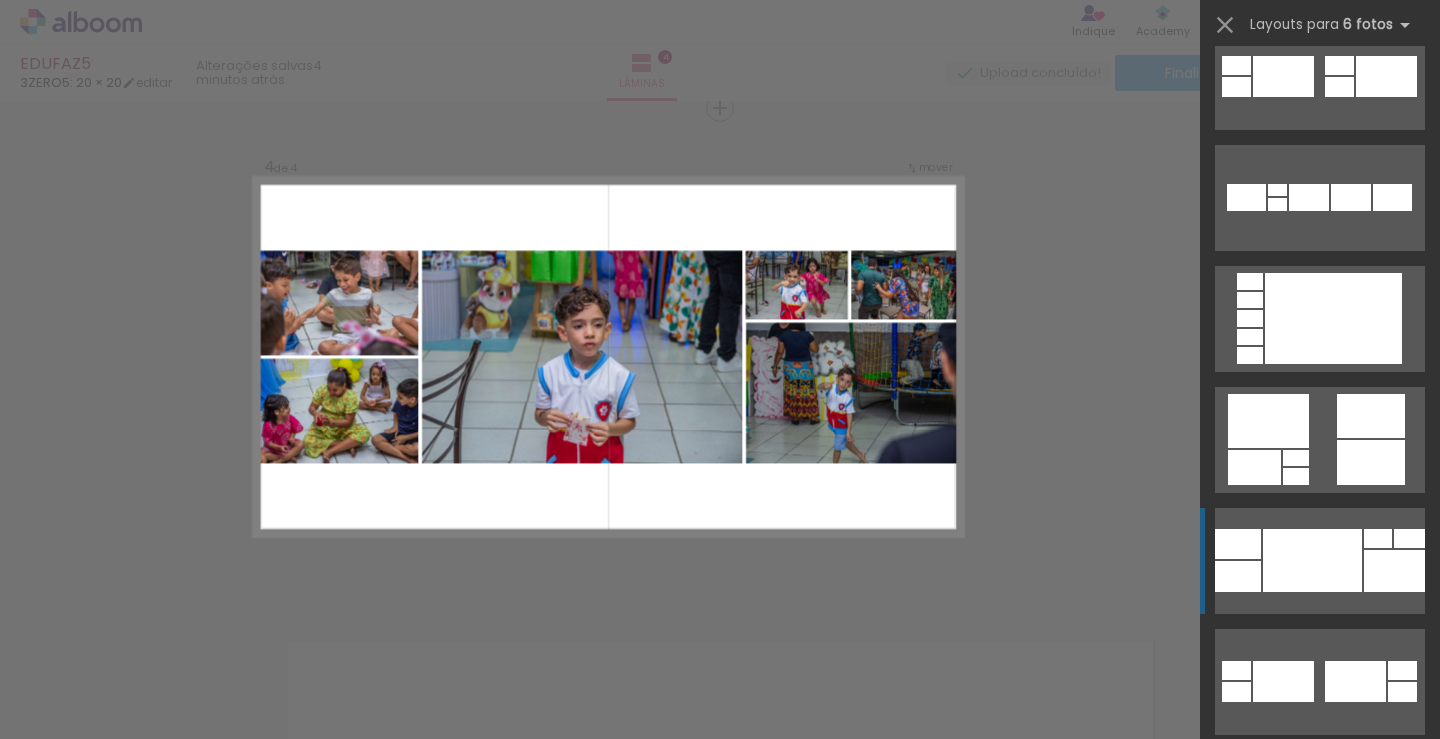 click at bounding box center [1320, -286] 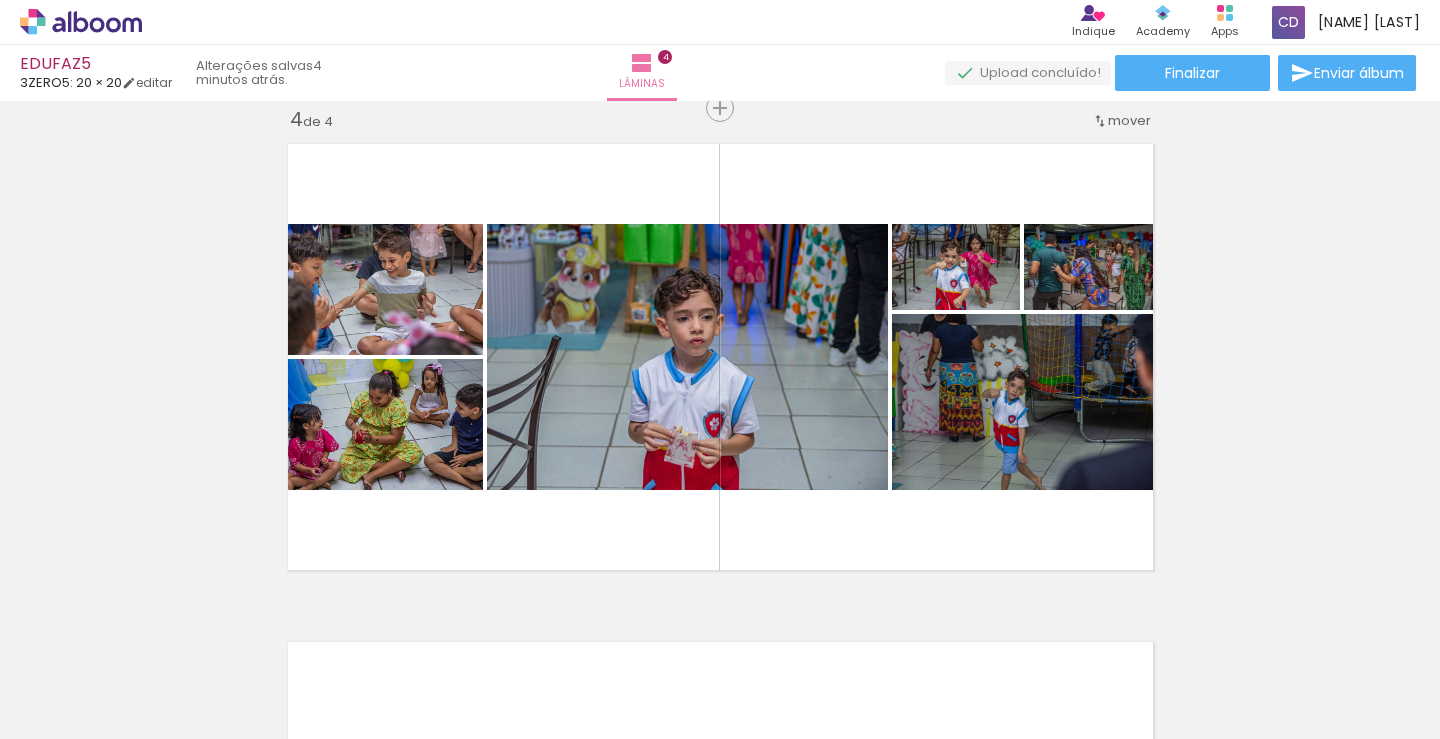 click at bounding box center (-1108, -9328) 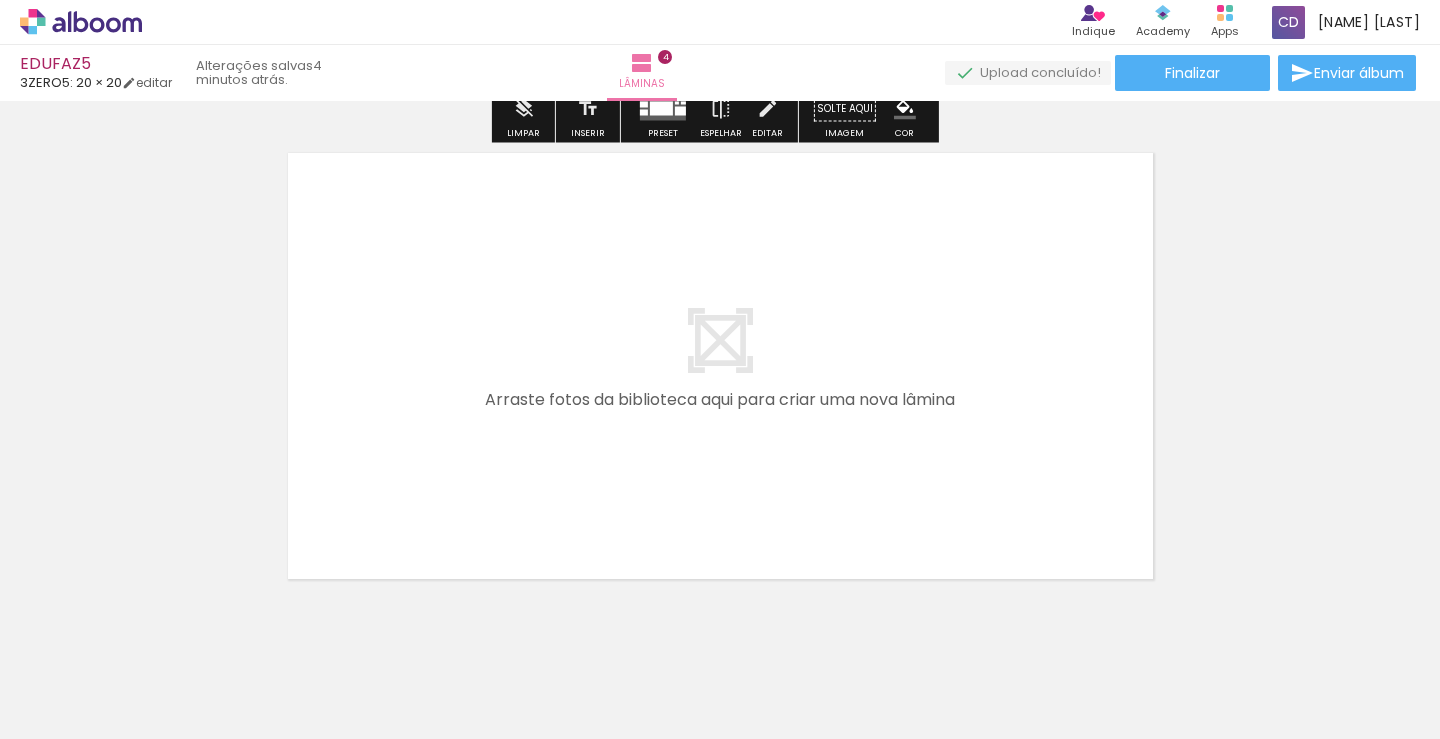 scroll, scrollTop: 2020, scrollLeft: 0, axis: vertical 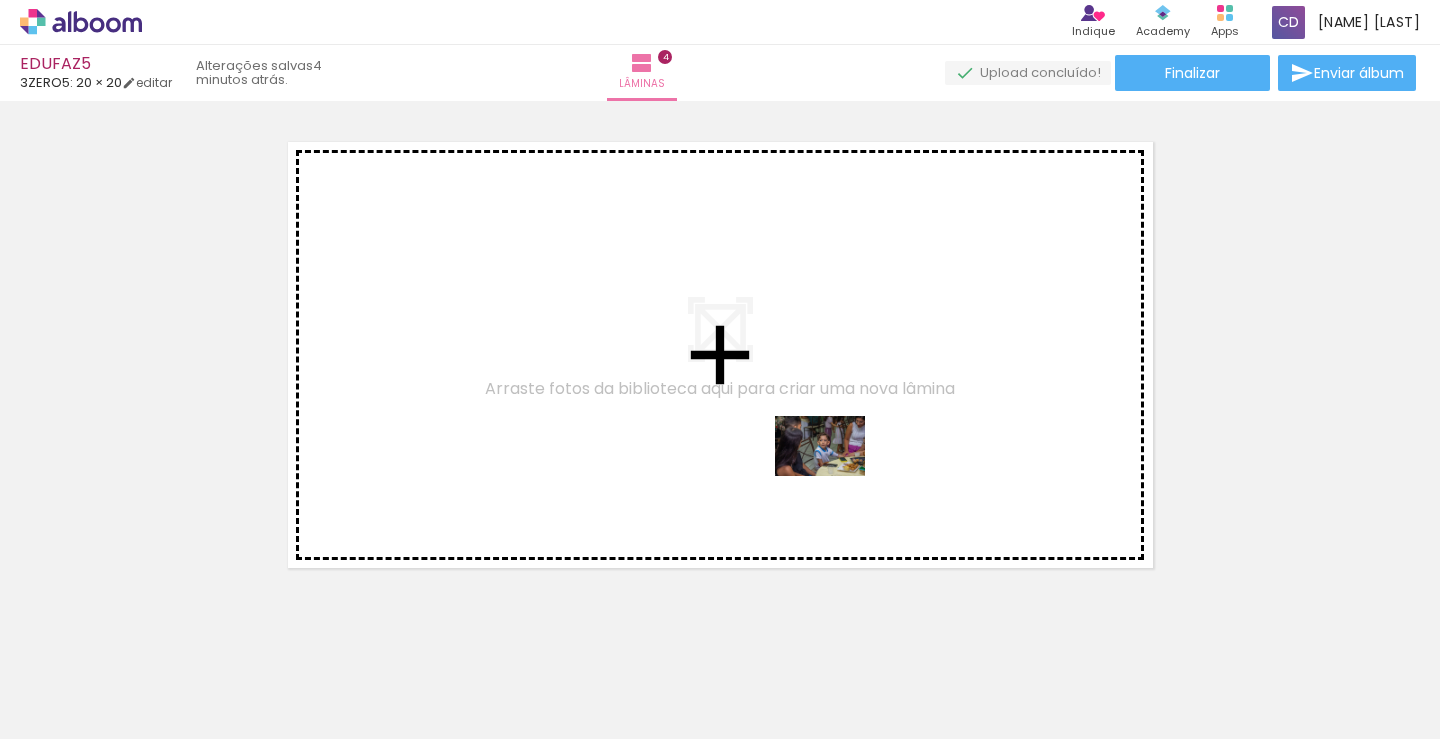 drag, startPoint x: 1032, startPoint y: 695, endPoint x: 835, endPoint y: 476, distance: 294.56747 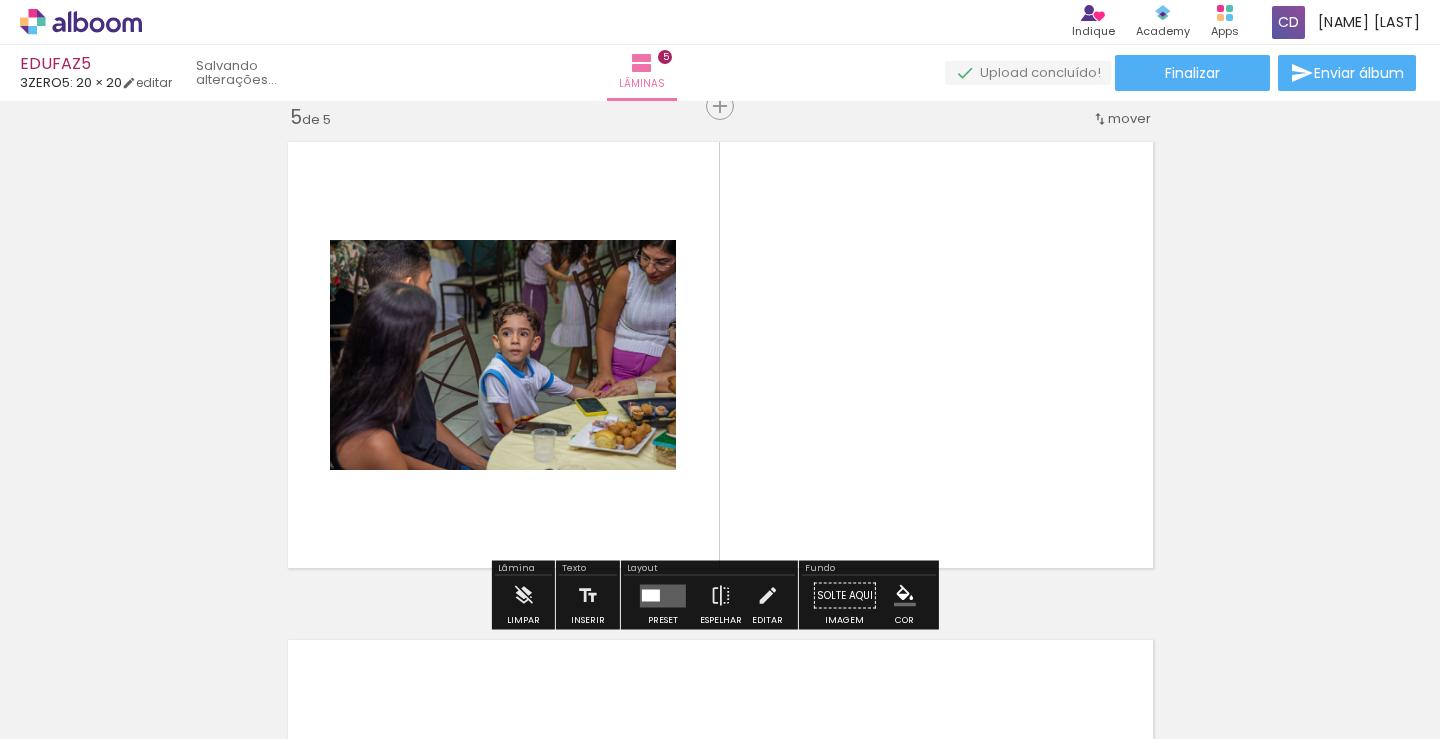 scroll, scrollTop: 2018, scrollLeft: 0, axis: vertical 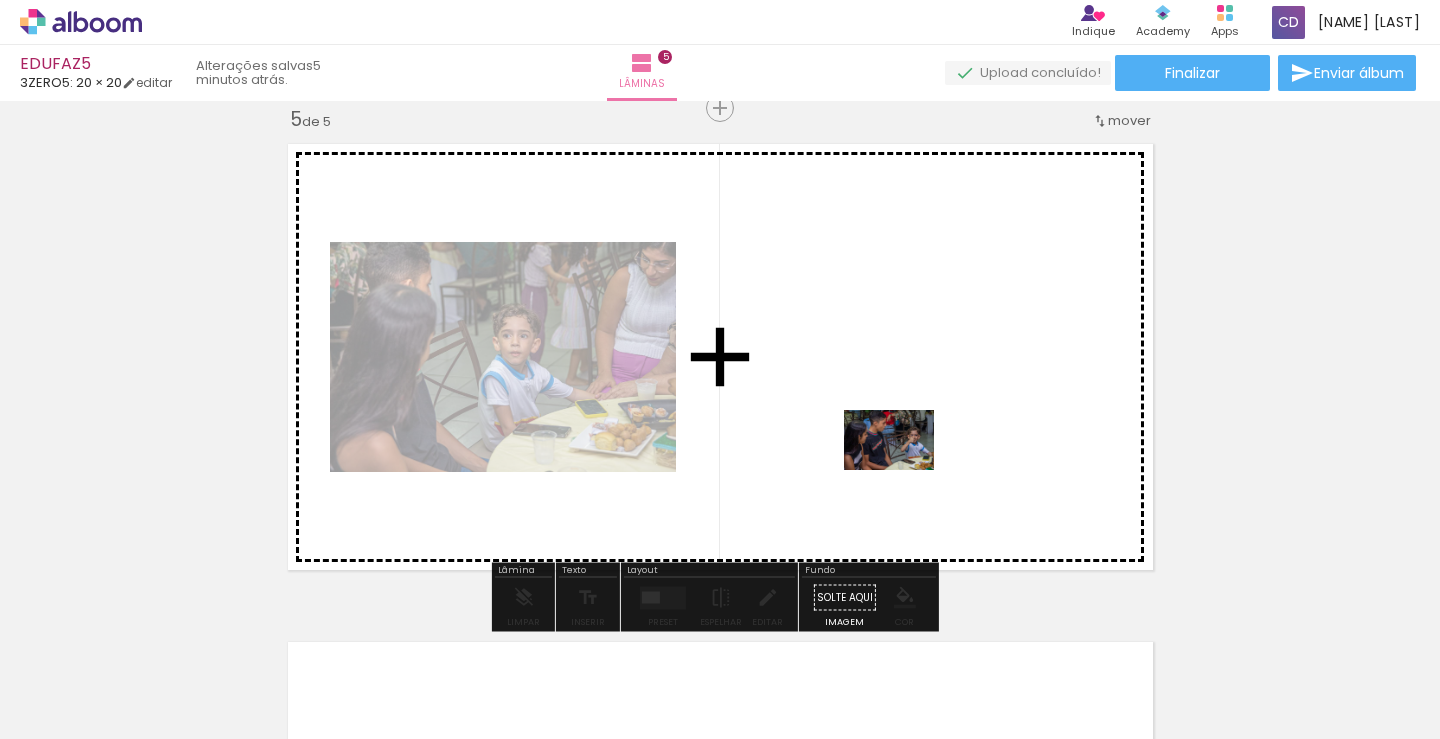 drag, startPoint x: 1146, startPoint y: 687, endPoint x: 1055, endPoint y: 563, distance: 153.80832 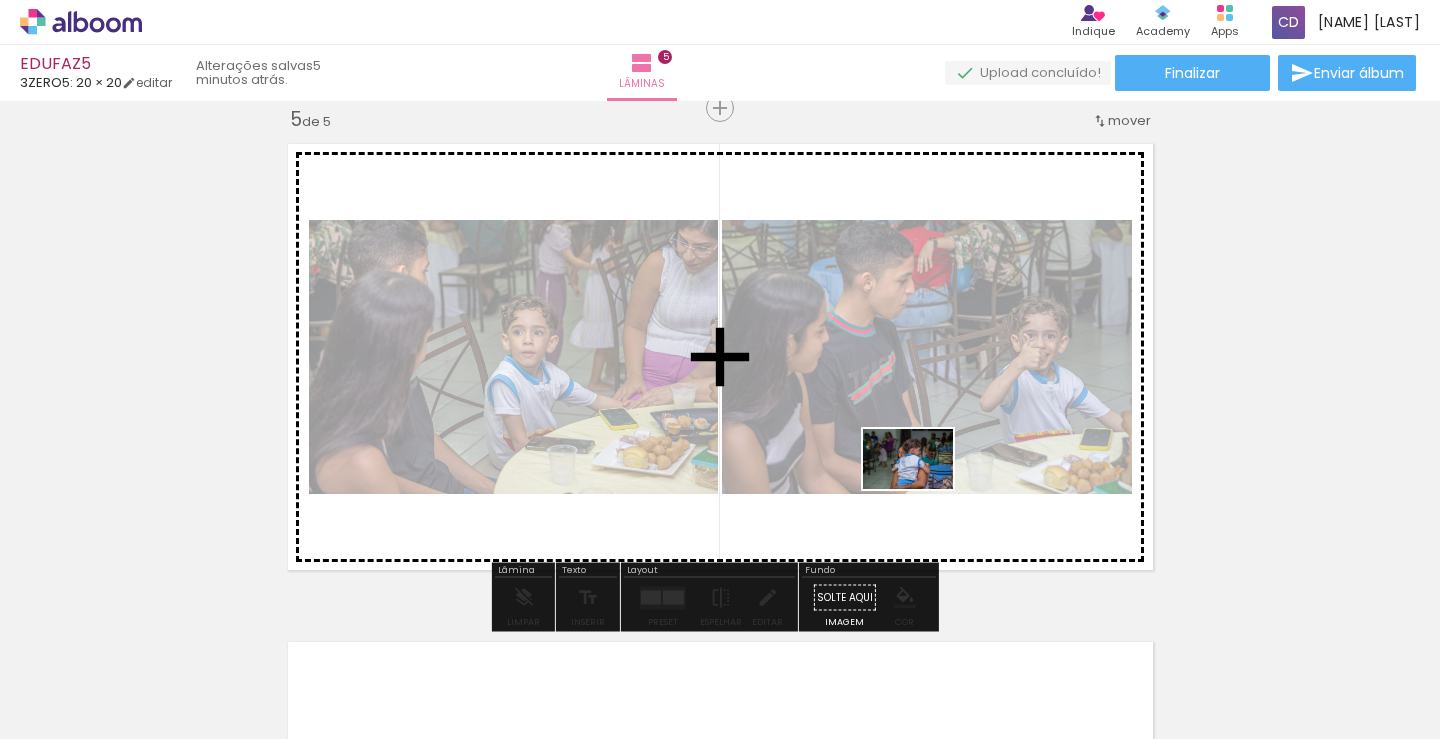 drag, startPoint x: 1274, startPoint y: 684, endPoint x: 1146, endPoint y: 601, distance: 152.5549 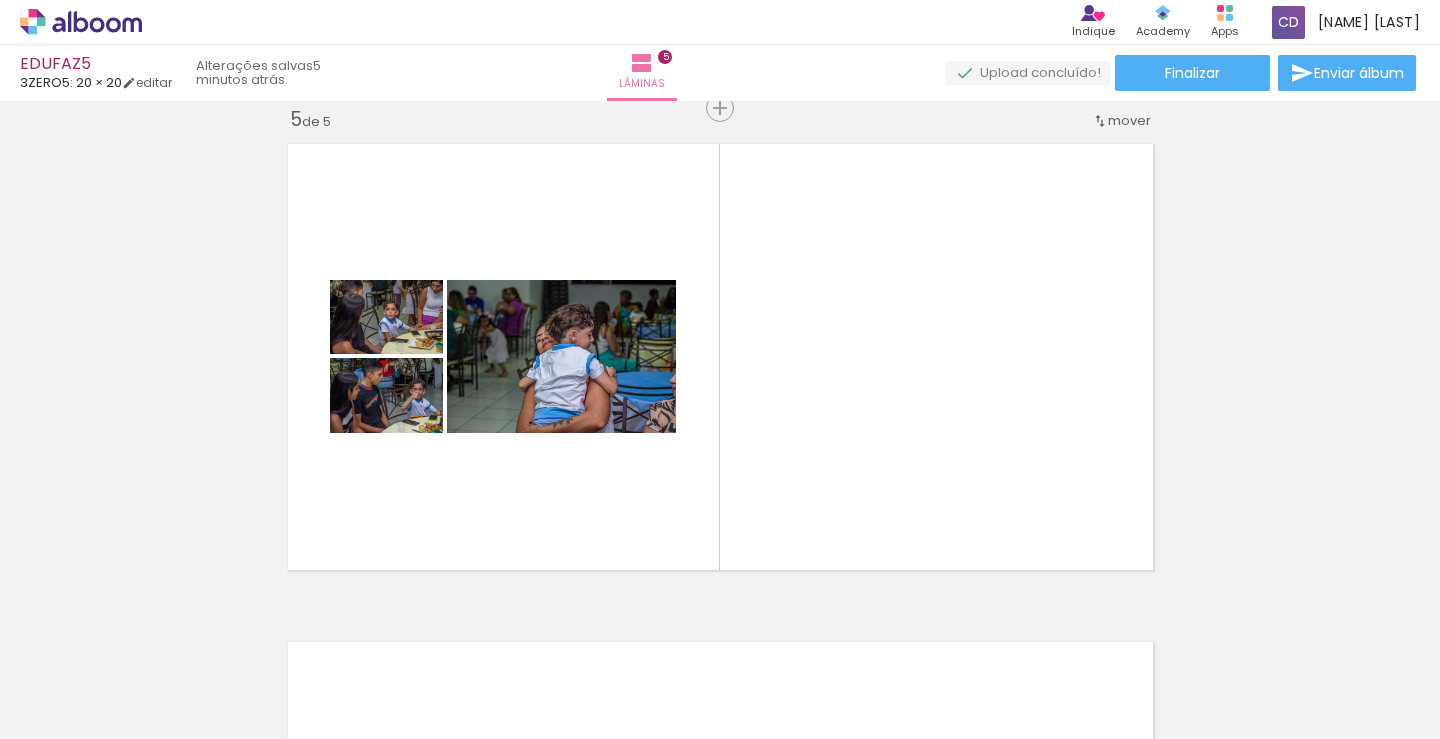 scroll, scrollTop: 0, scrollLeft: 1800, axis: horizontal 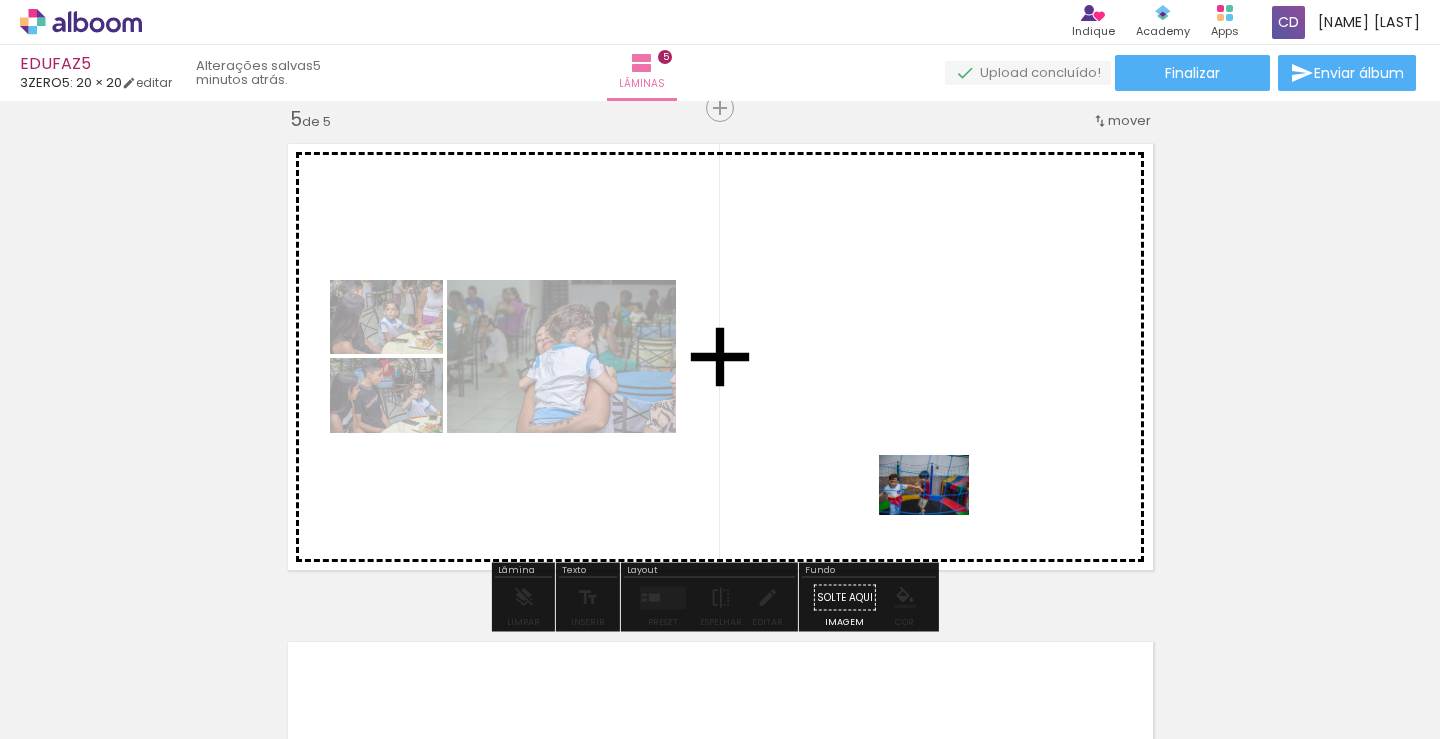 drag, startPoint x: 878, startPoint y: 686, endPoint x: 941, endPoint y: 505, distance: 191.65073 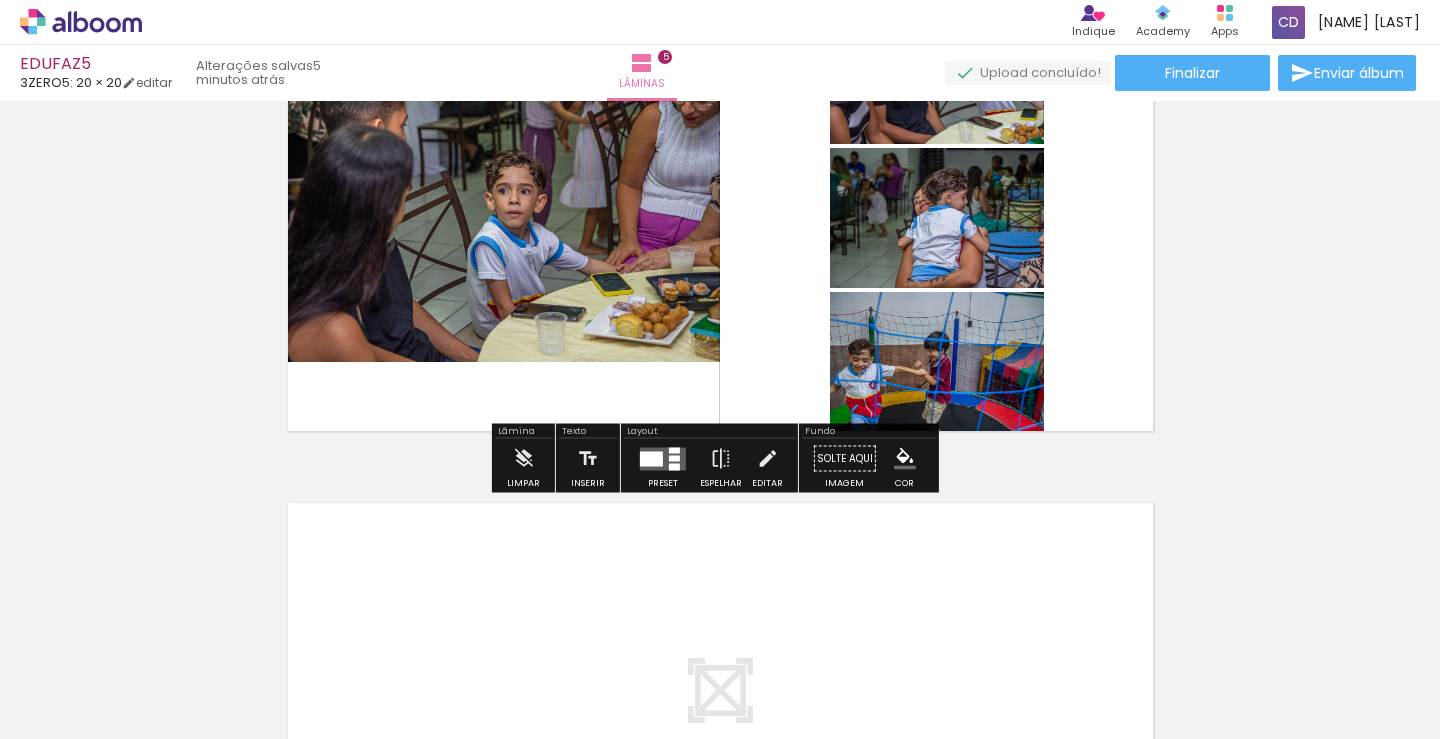 scroll, scrollTop: 2118, scrollLeft: 0, axis: vertical 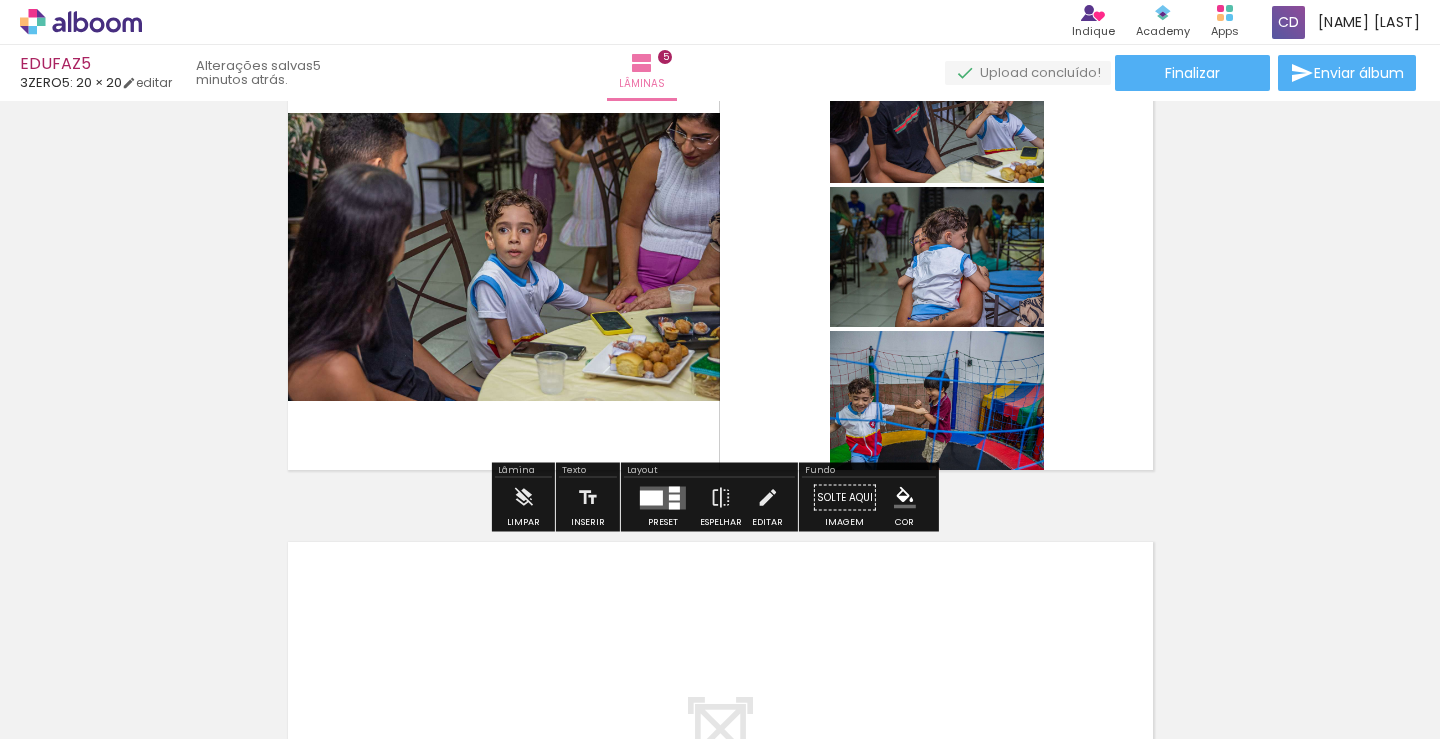 click at bounding box center [651, 497] 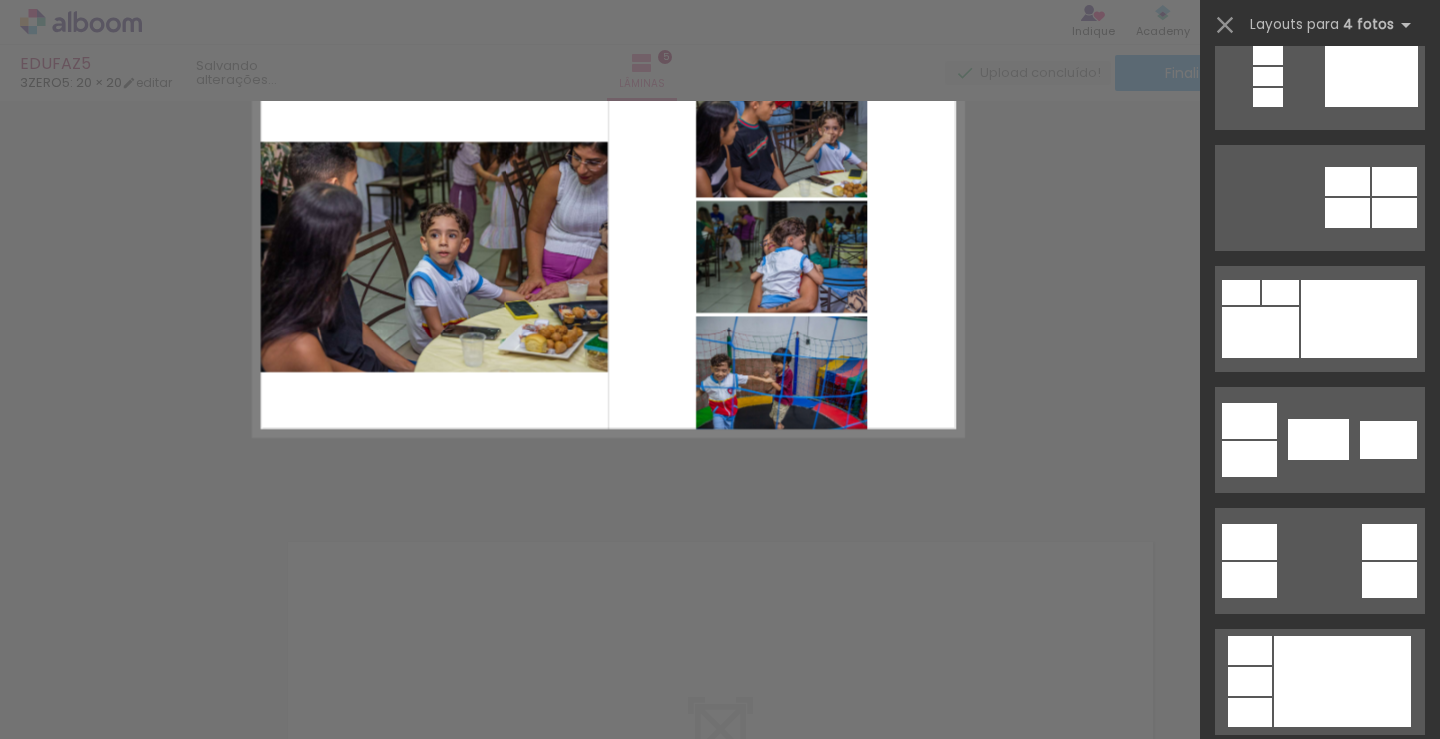 scroll, scrollTop: 0, scrollLeft: 0, axis: both 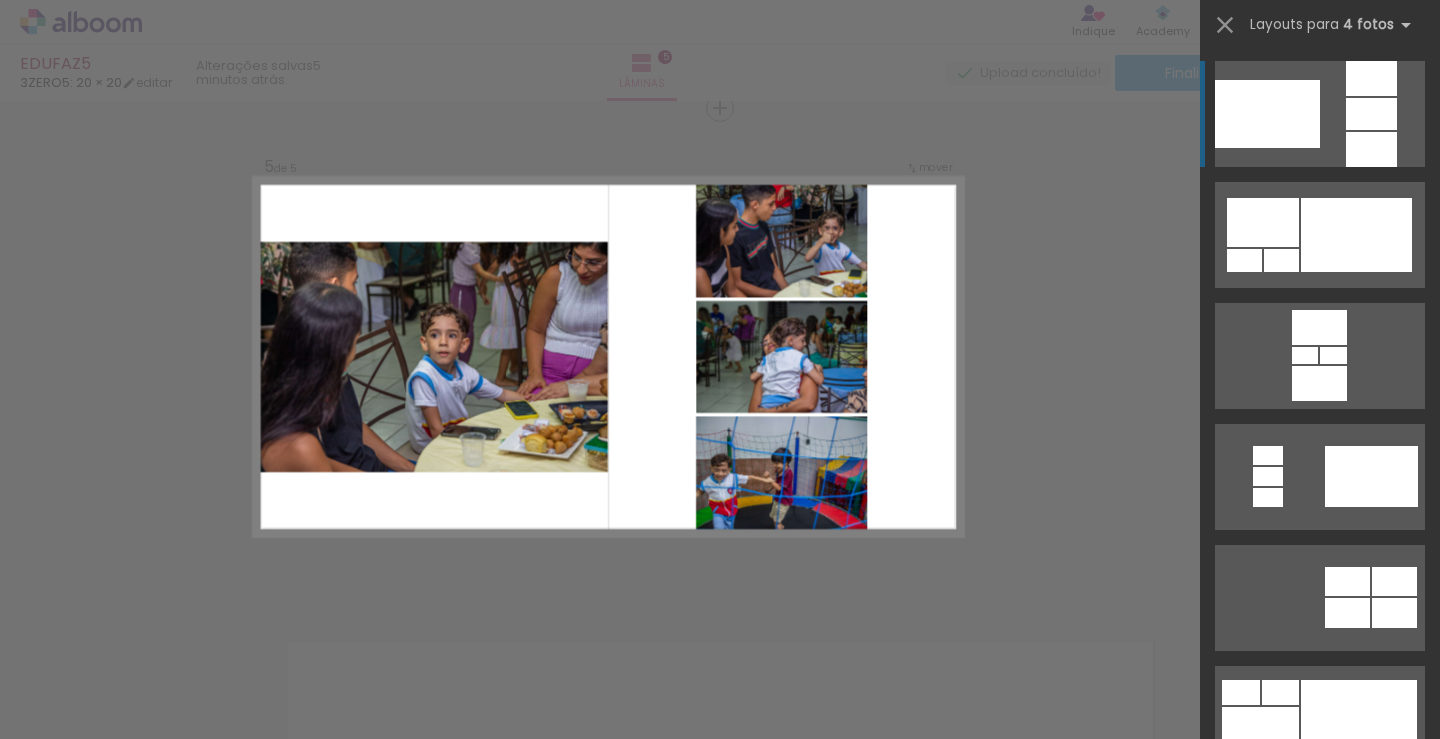 click at bounding box center [608, 357] 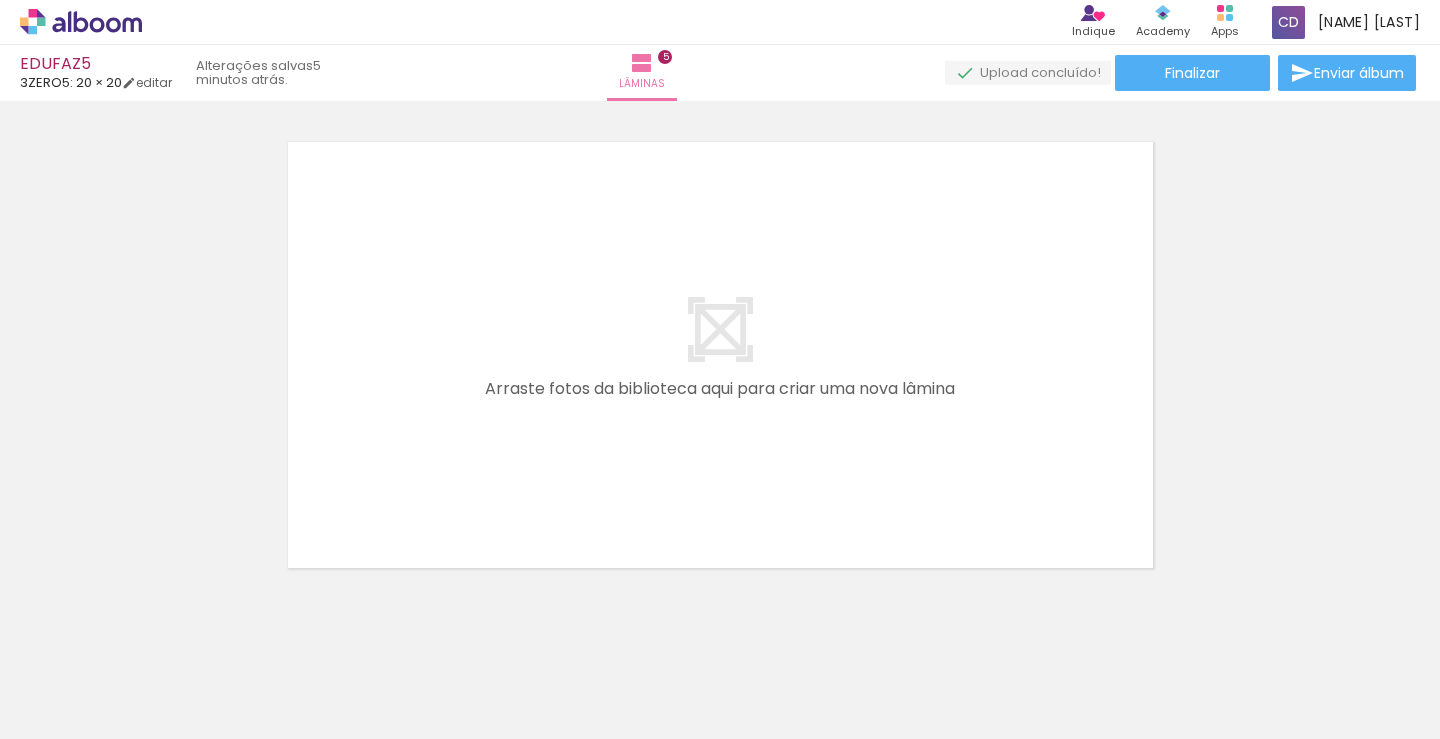 scroll, scrollTop: 2553, scrollLeft: 0, axis: vertical 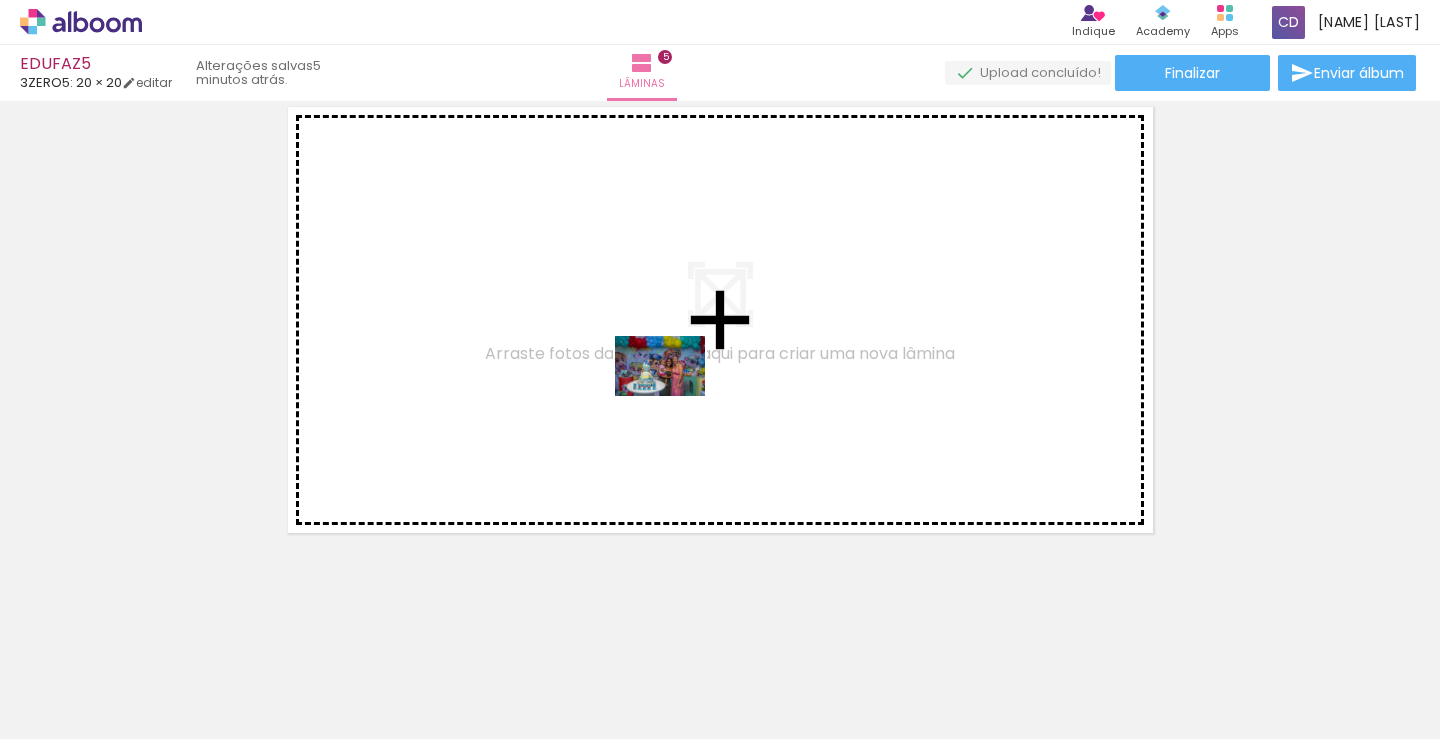 drag, startPoint x: 976, startPoint y: 685, endPoint x: 675, endPoint y: 396, distance: 417.2793 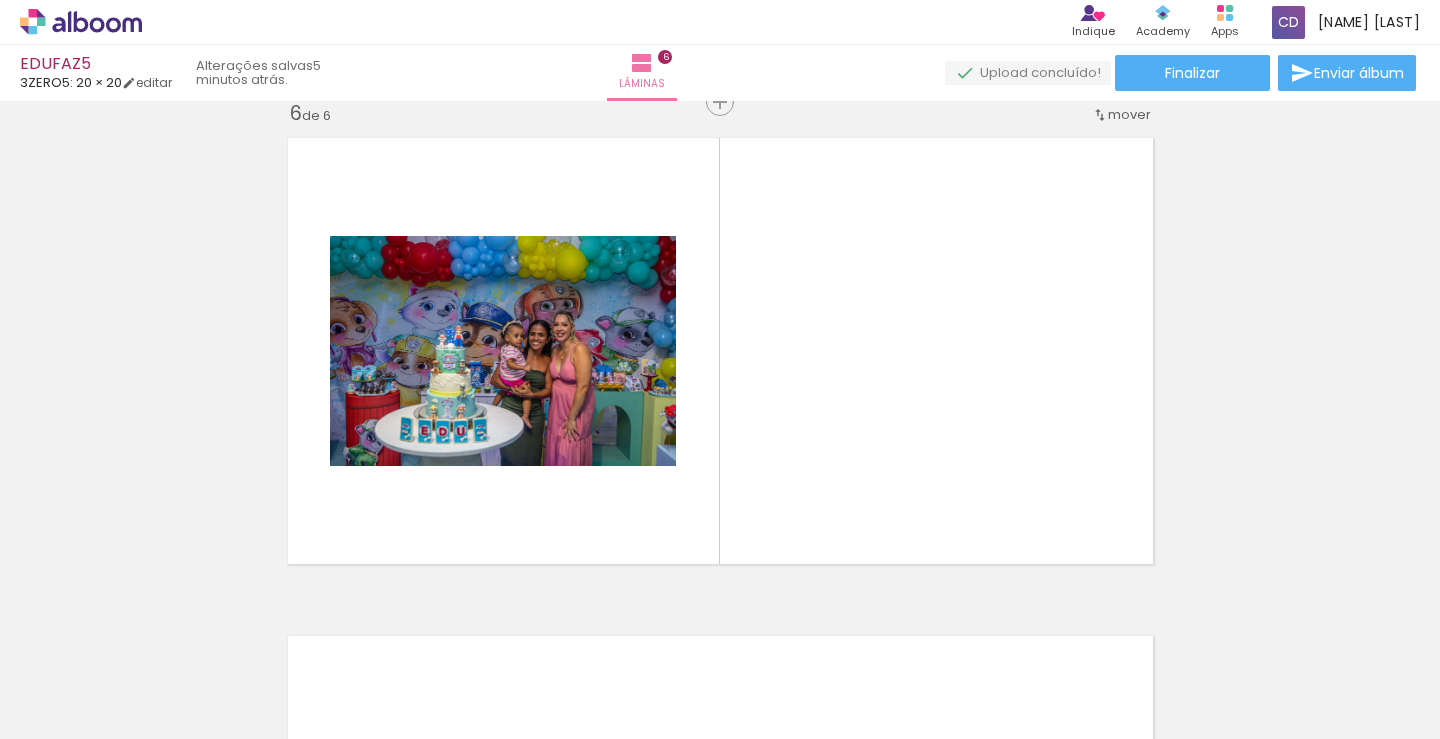 scroll, scrollTop: 2516, scrollLeft: 0, axis: vertical 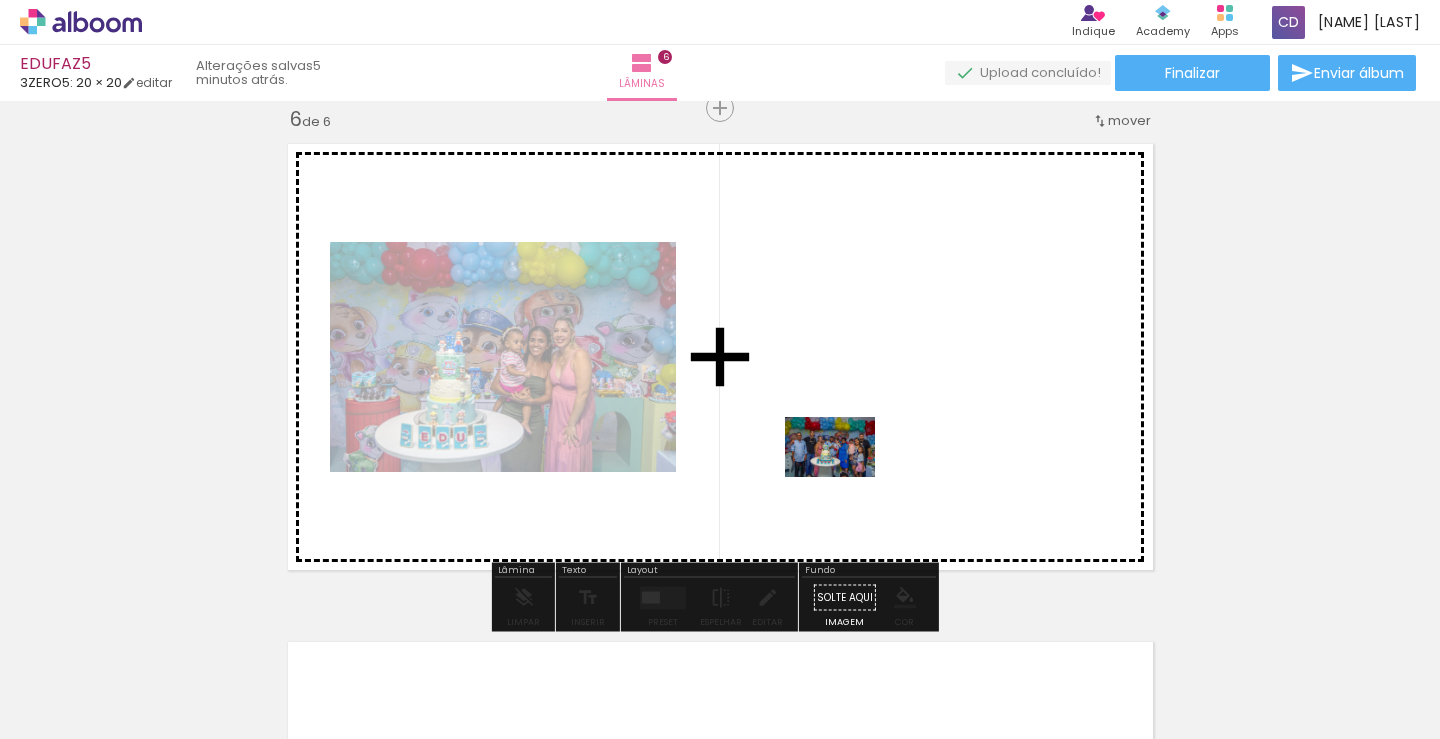 drag, startPoint x: 1081, startPoint y: 680, endPoint x: 845, endPoint y: 477, distance: 311.2957 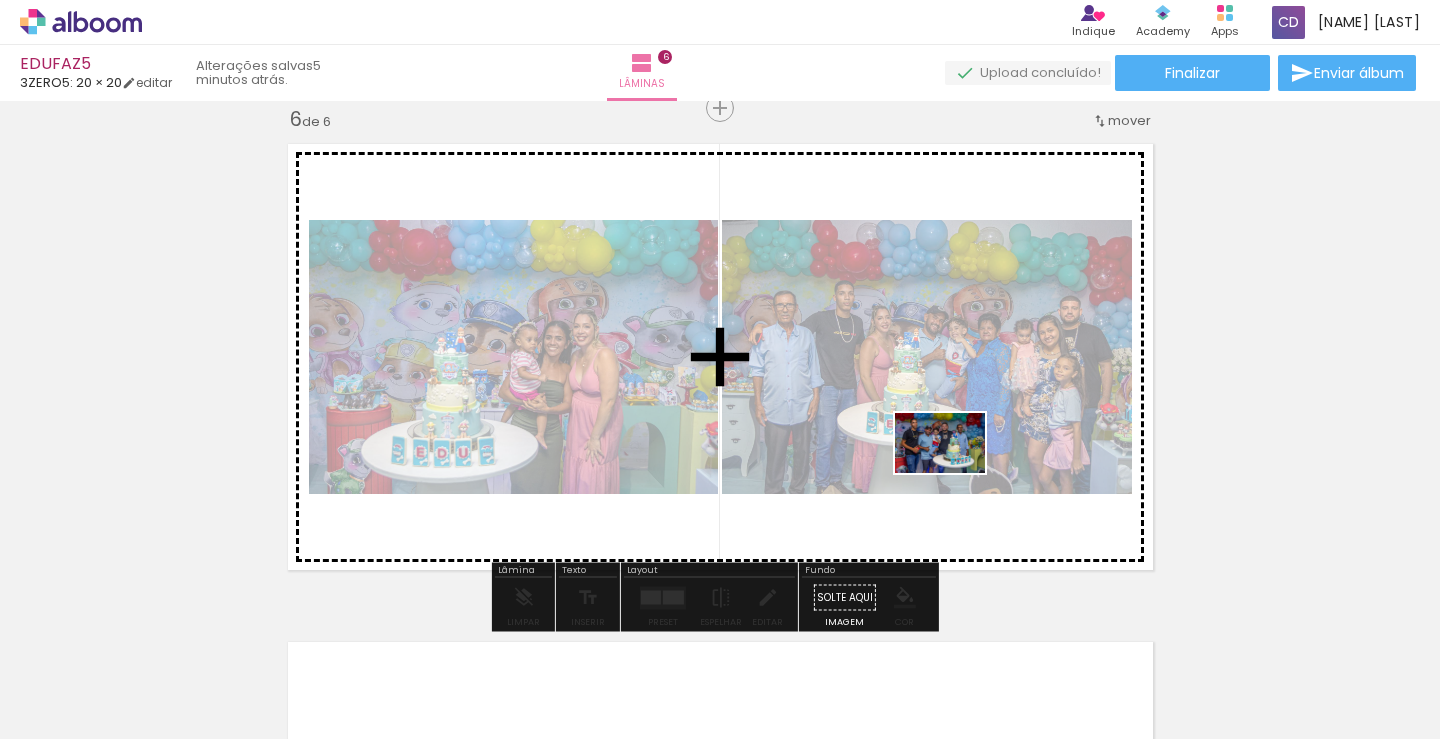 drag, startPoint x: 1211, startPoint y: 702, endPoint x: 955, endPoint y: 472, distance: 344.14532 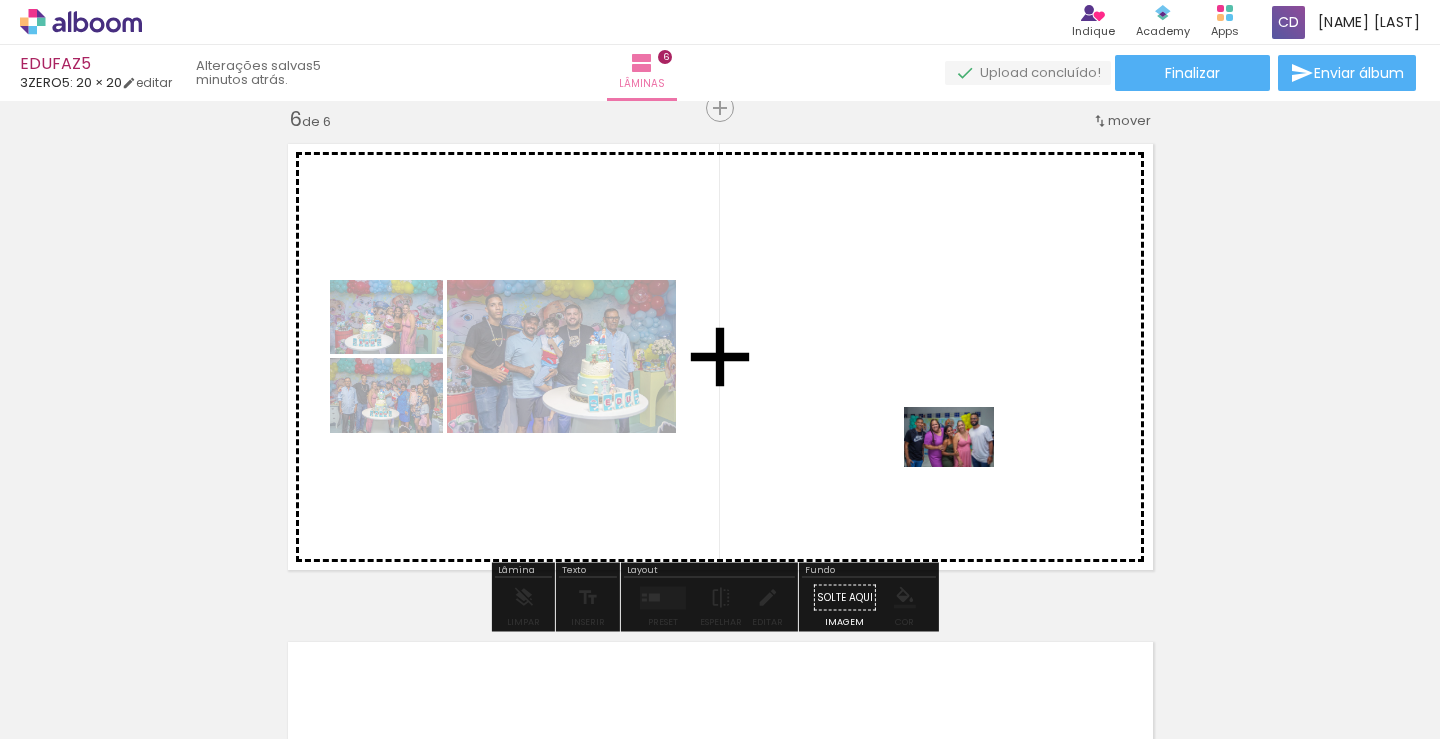drag, startPoint x: 1311, startPoint y: 694, endPoint x: 955, endPoint y: 460, distance: 426.01877 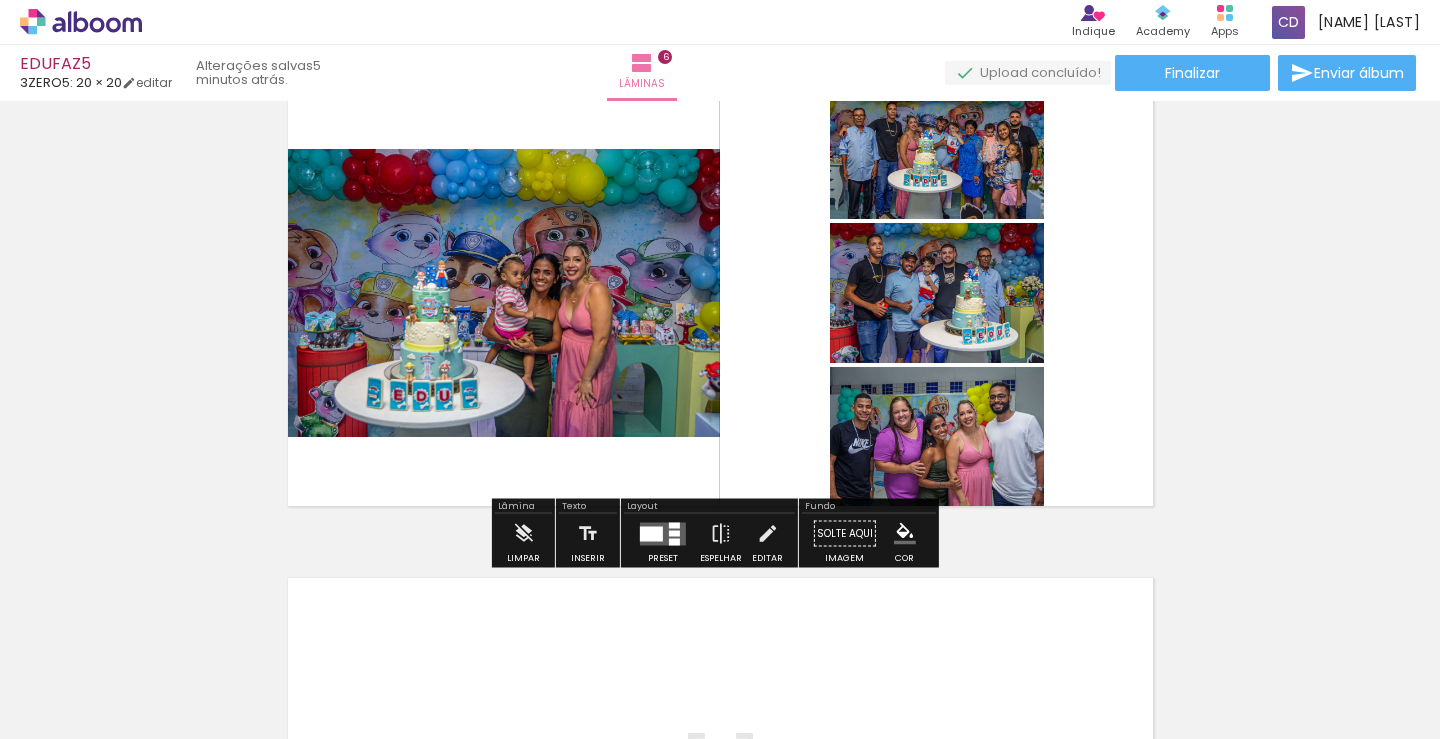 scroll, scrollTop: 2616, scrollLeft: 0, axis: vertical 